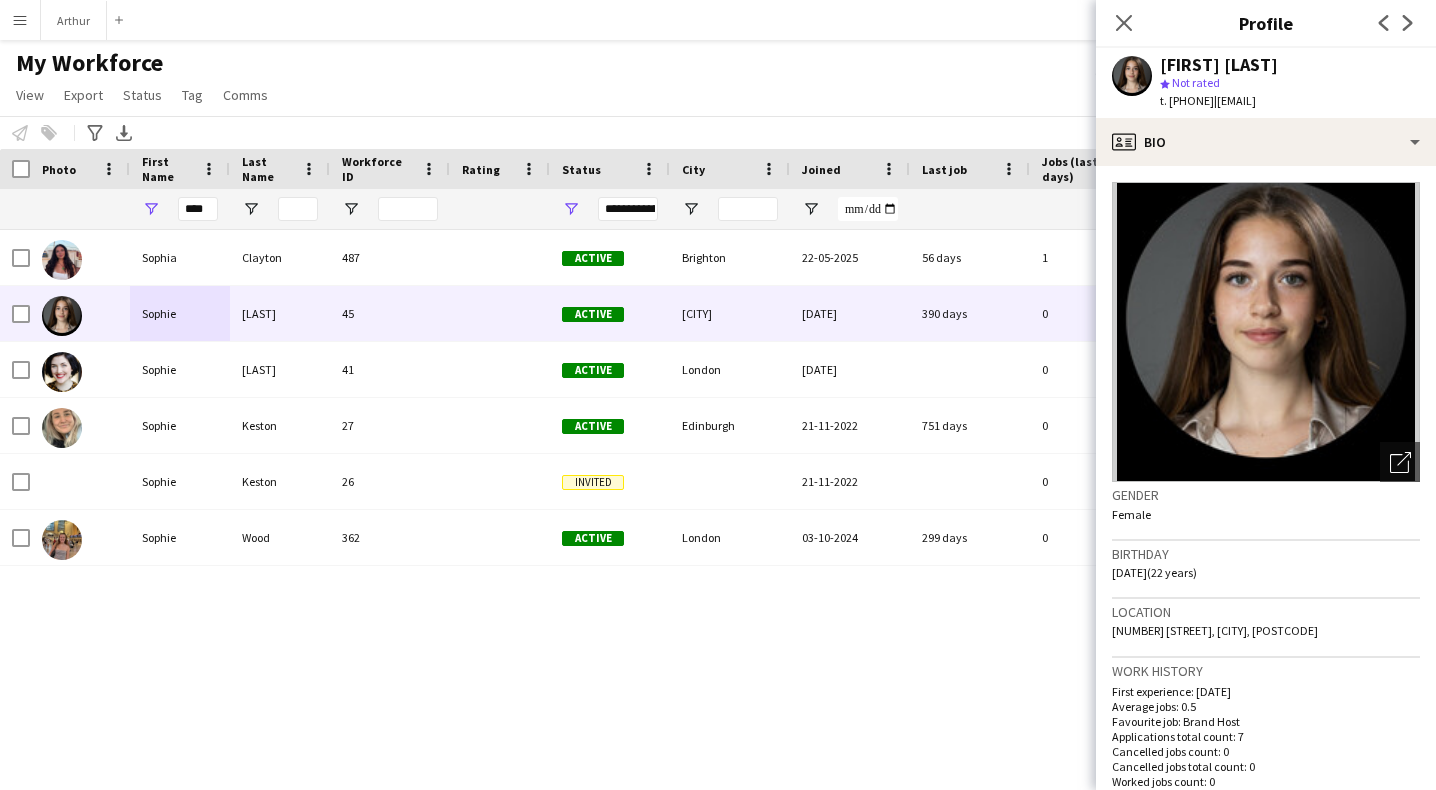 scroll, scrollTop: 0, scrollLeft: 0, axis: both 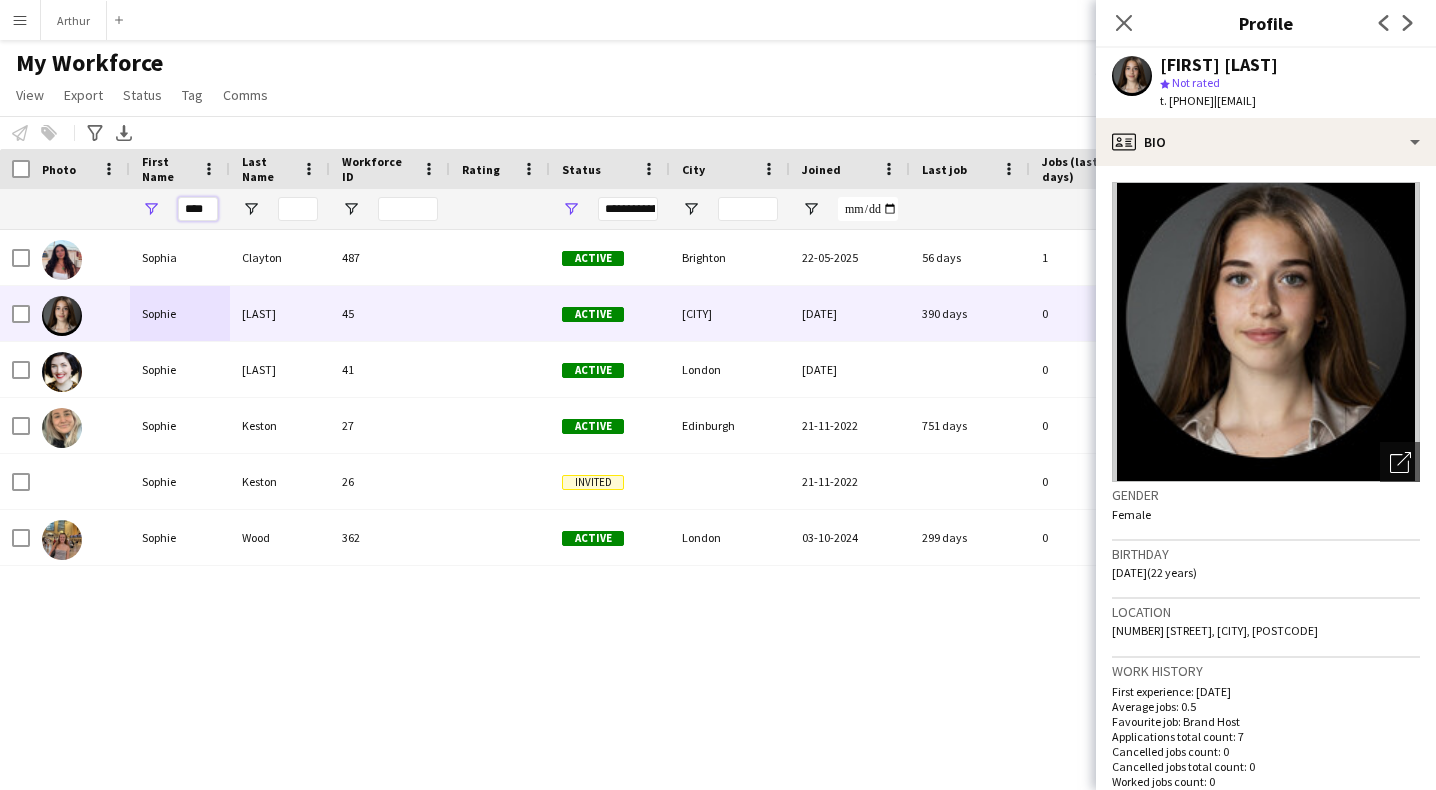click on "****" at bounding box center (198, 209) 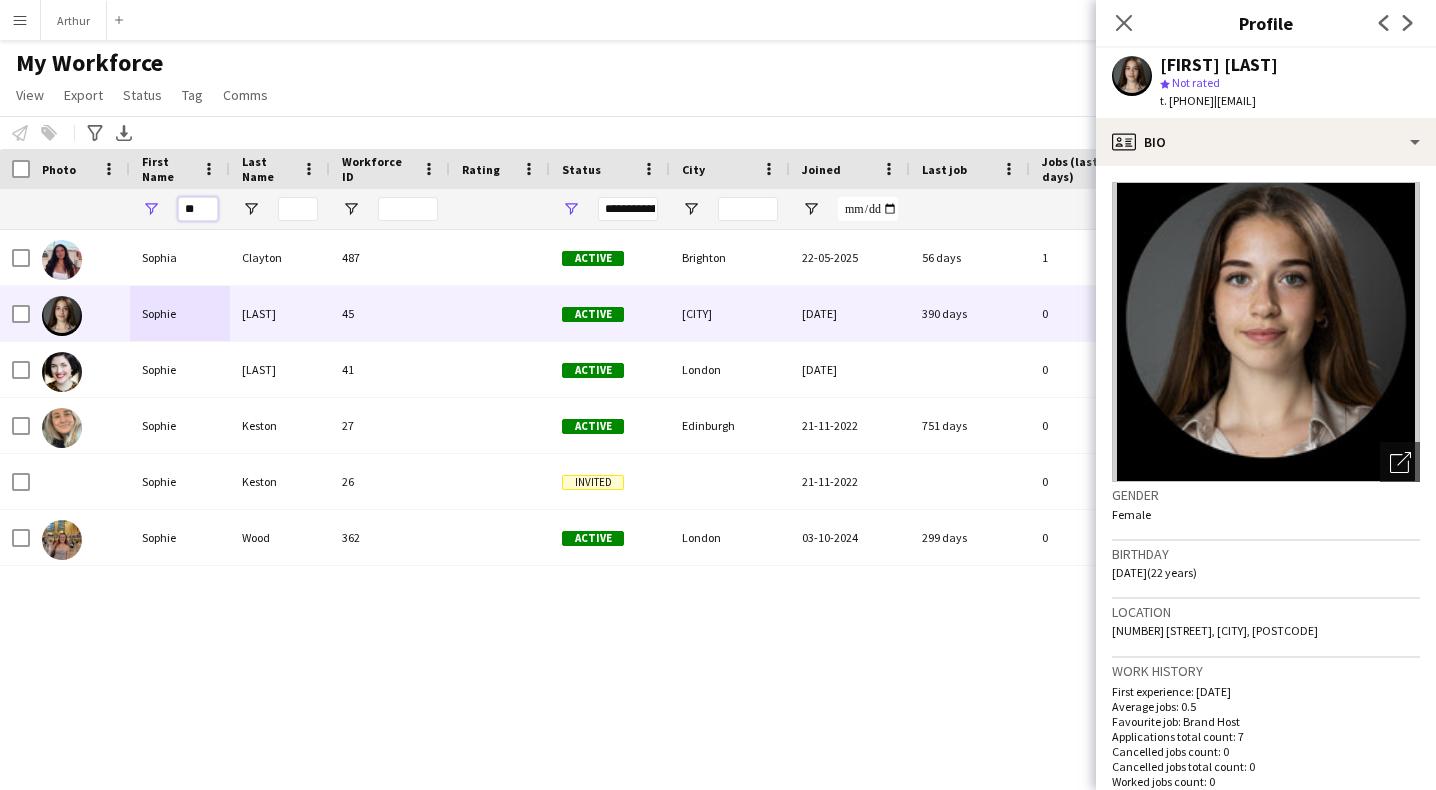 type on "*" 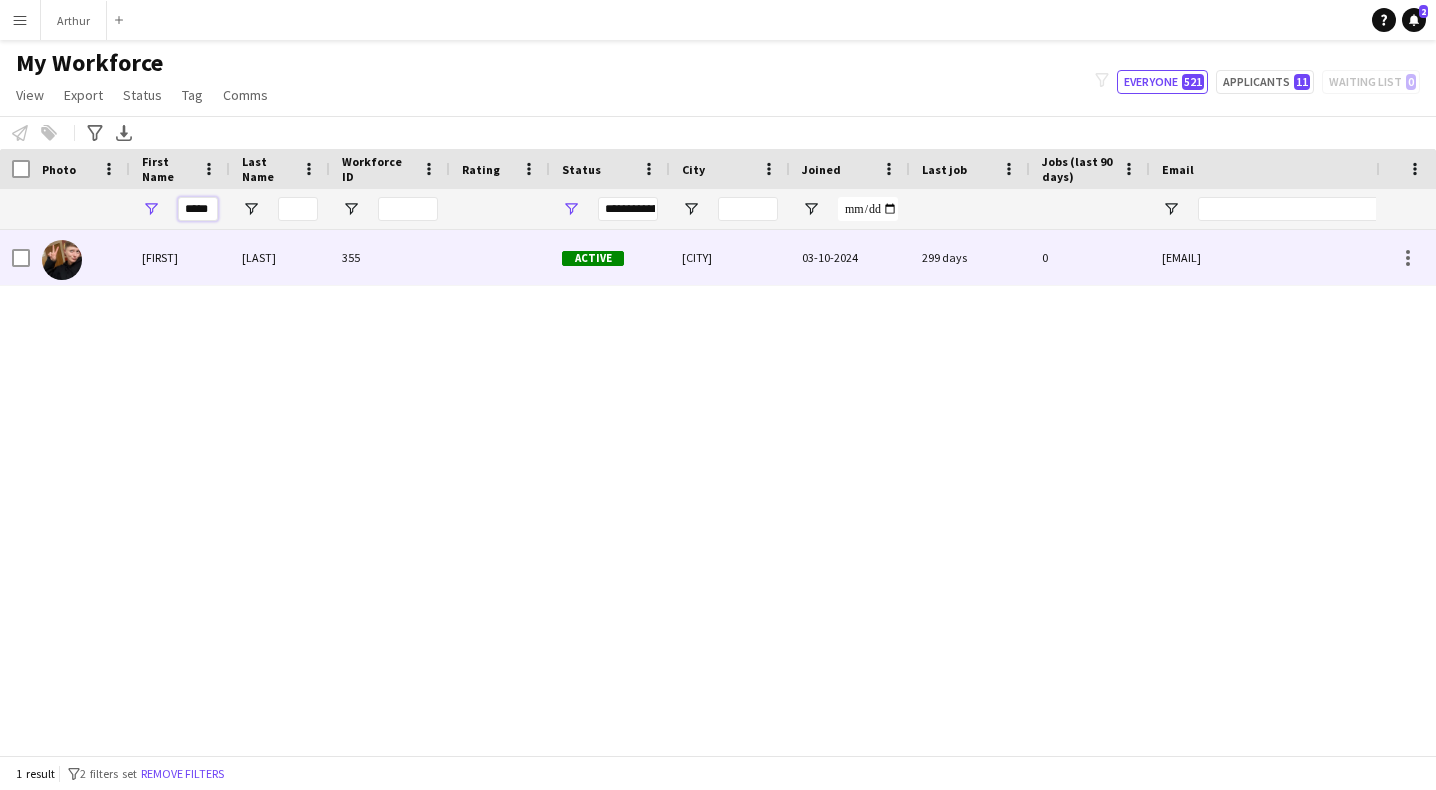 type on "*****" 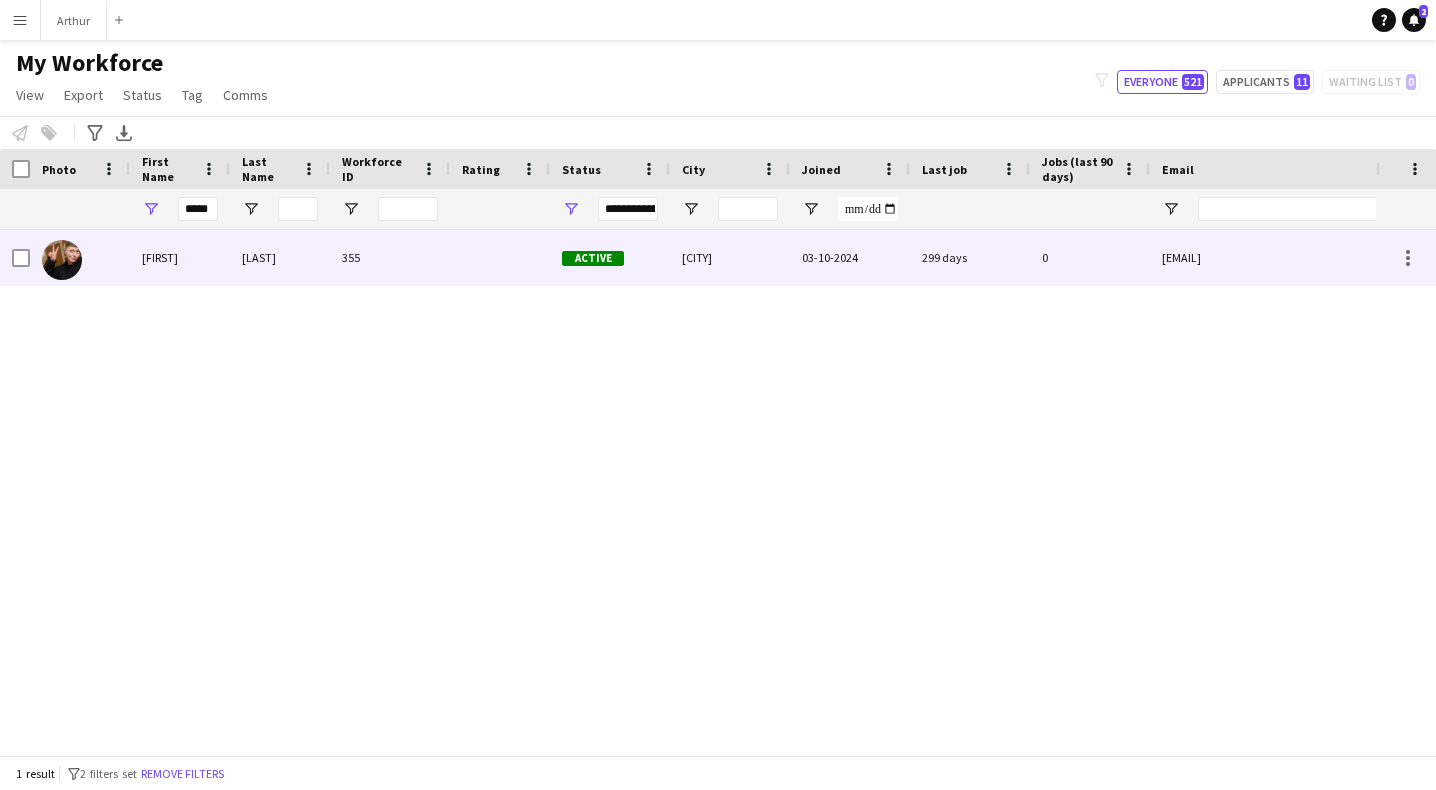 click on "[FIRST]" at bounding box center [180, 257] 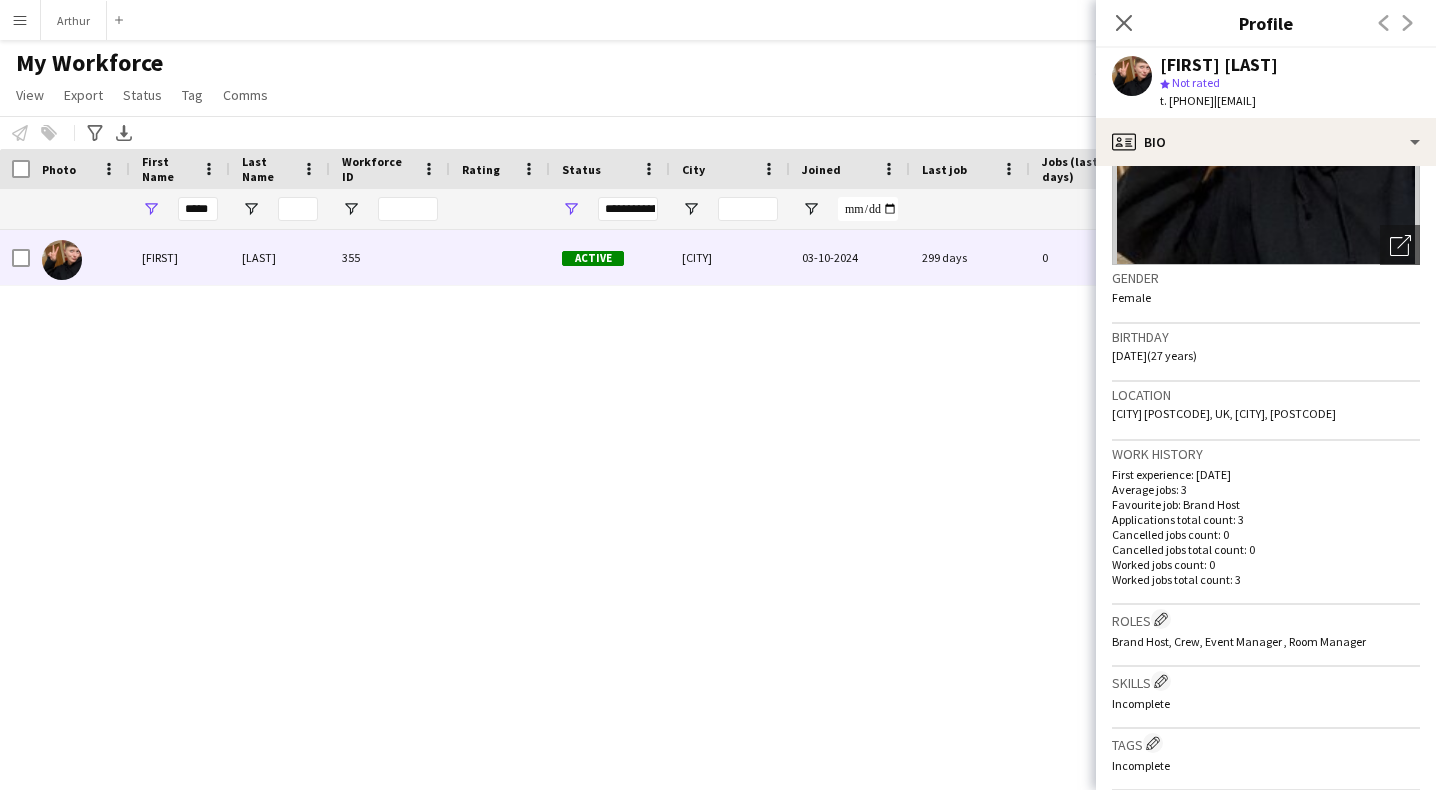 scroll, scrollTop: 694, scrollLeft: 0, axis: vertical 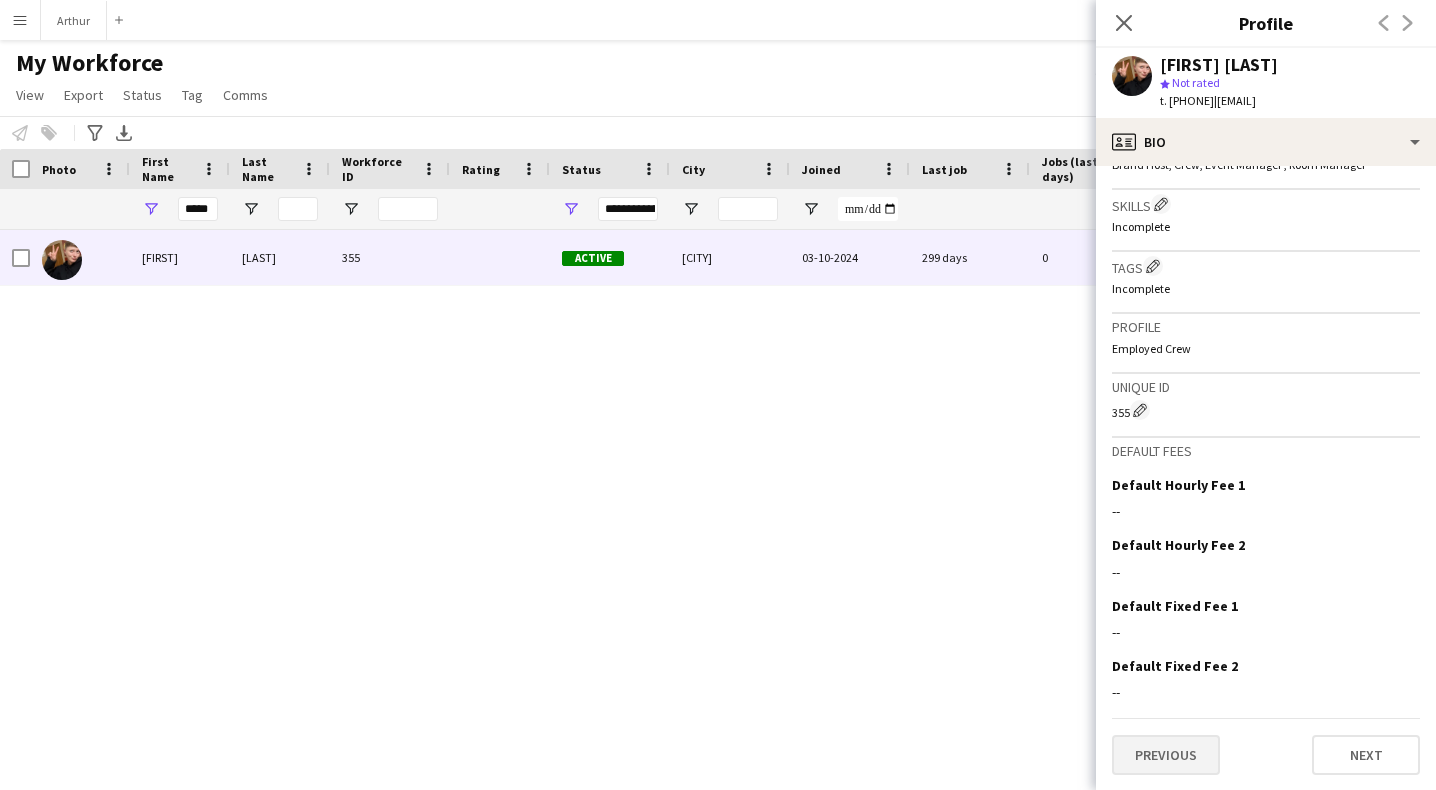 click on "Previous" 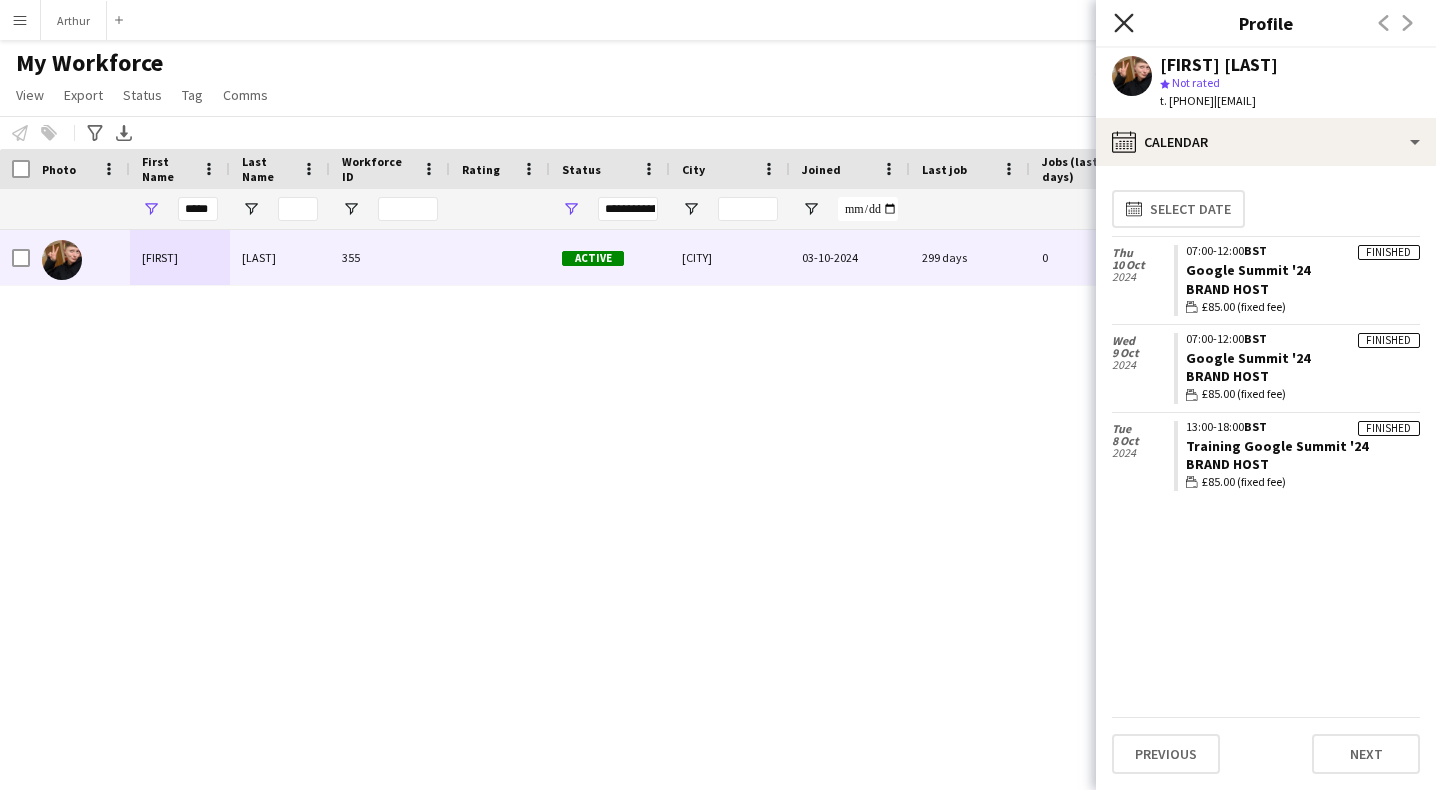 click on "Close pop-in" 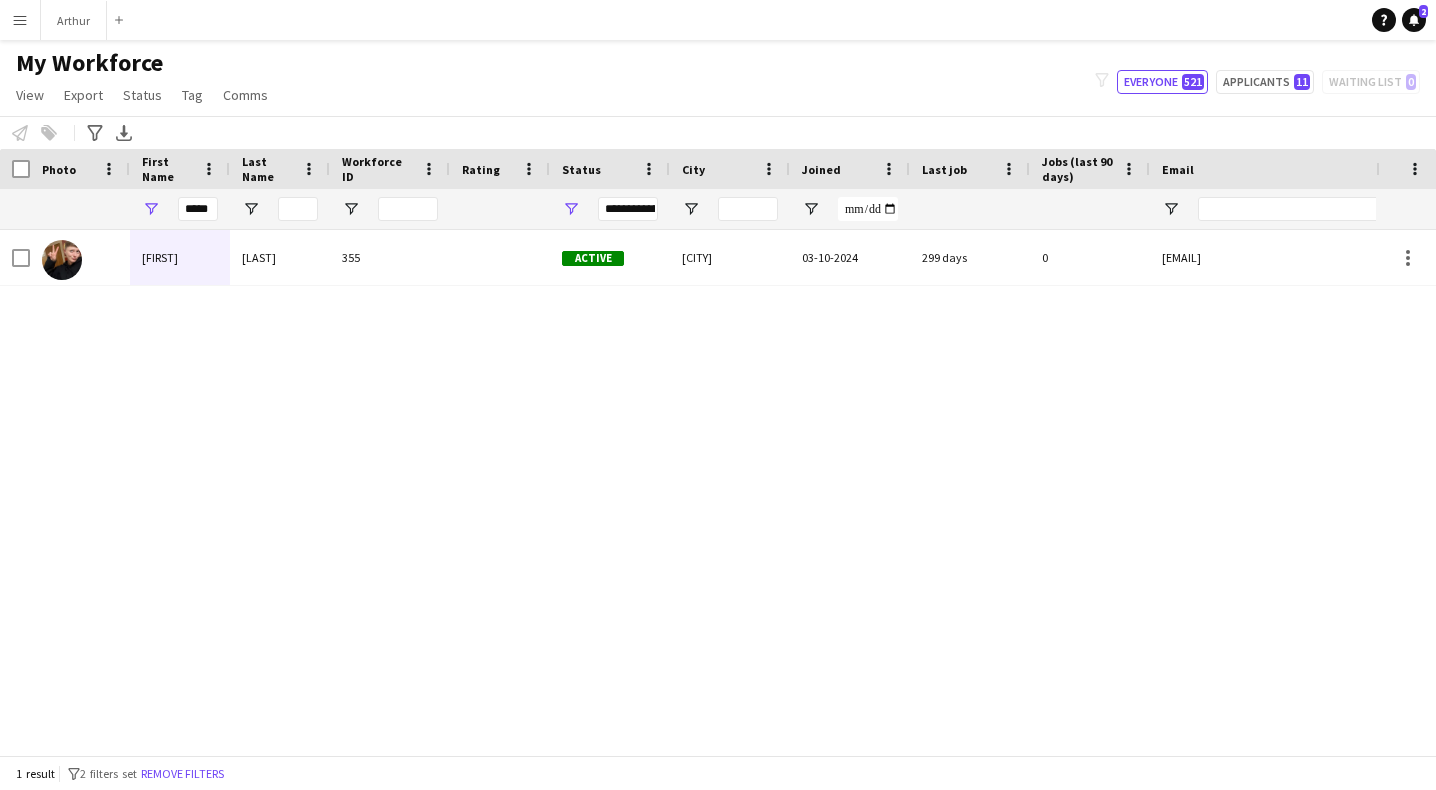 click on "Menu" at bounding box center (20, 20) 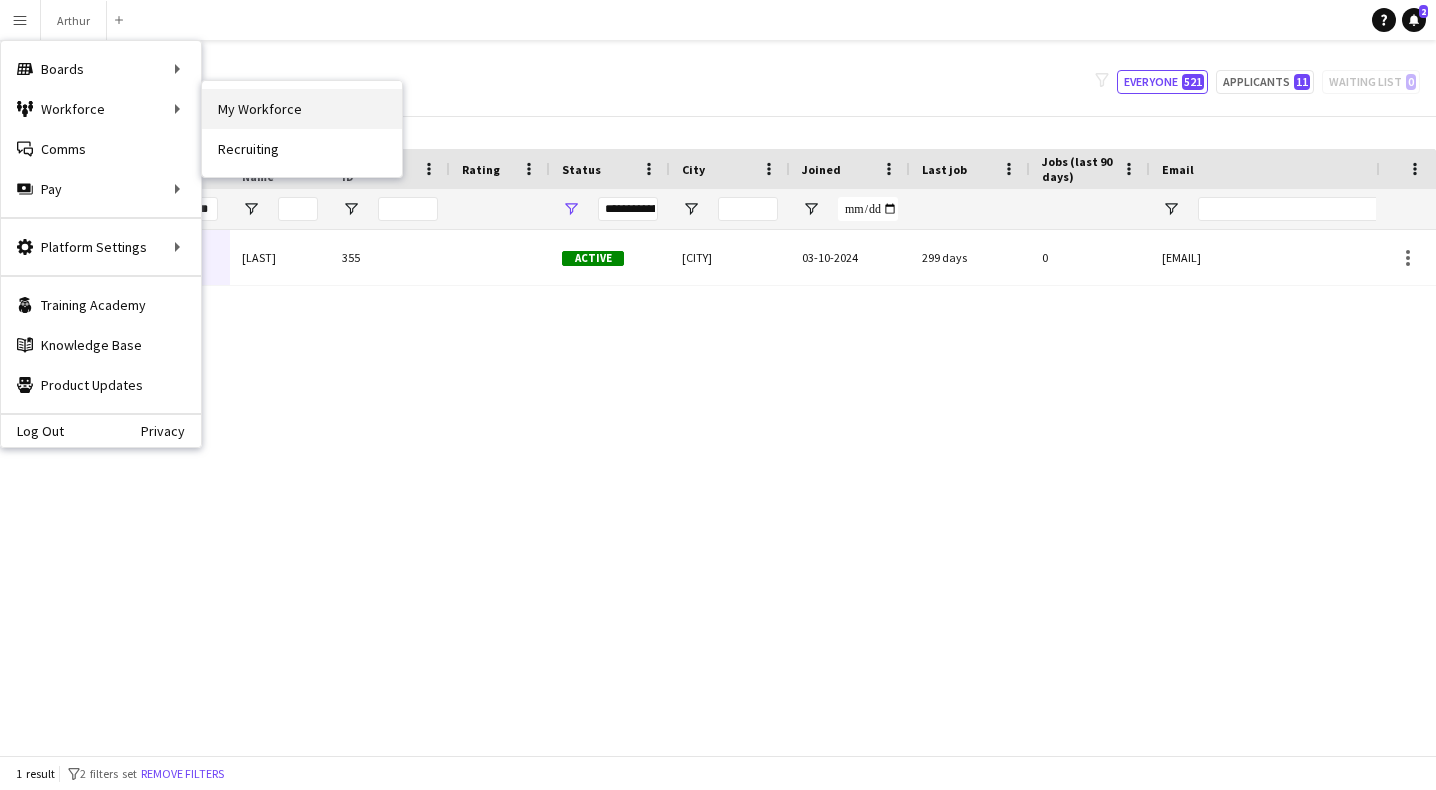 click on "My Workforce" at bounding box center (302, 109) 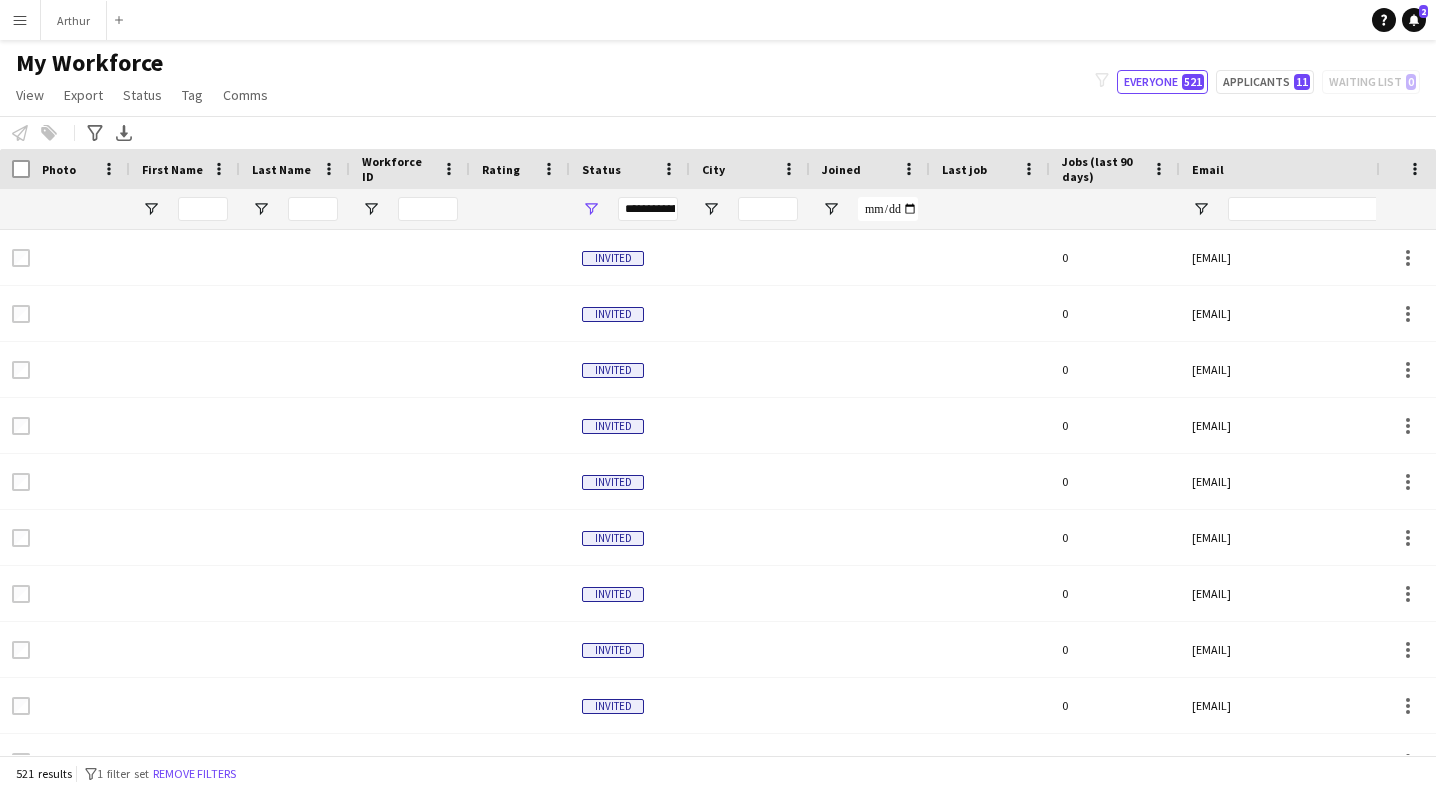 type on "*****" 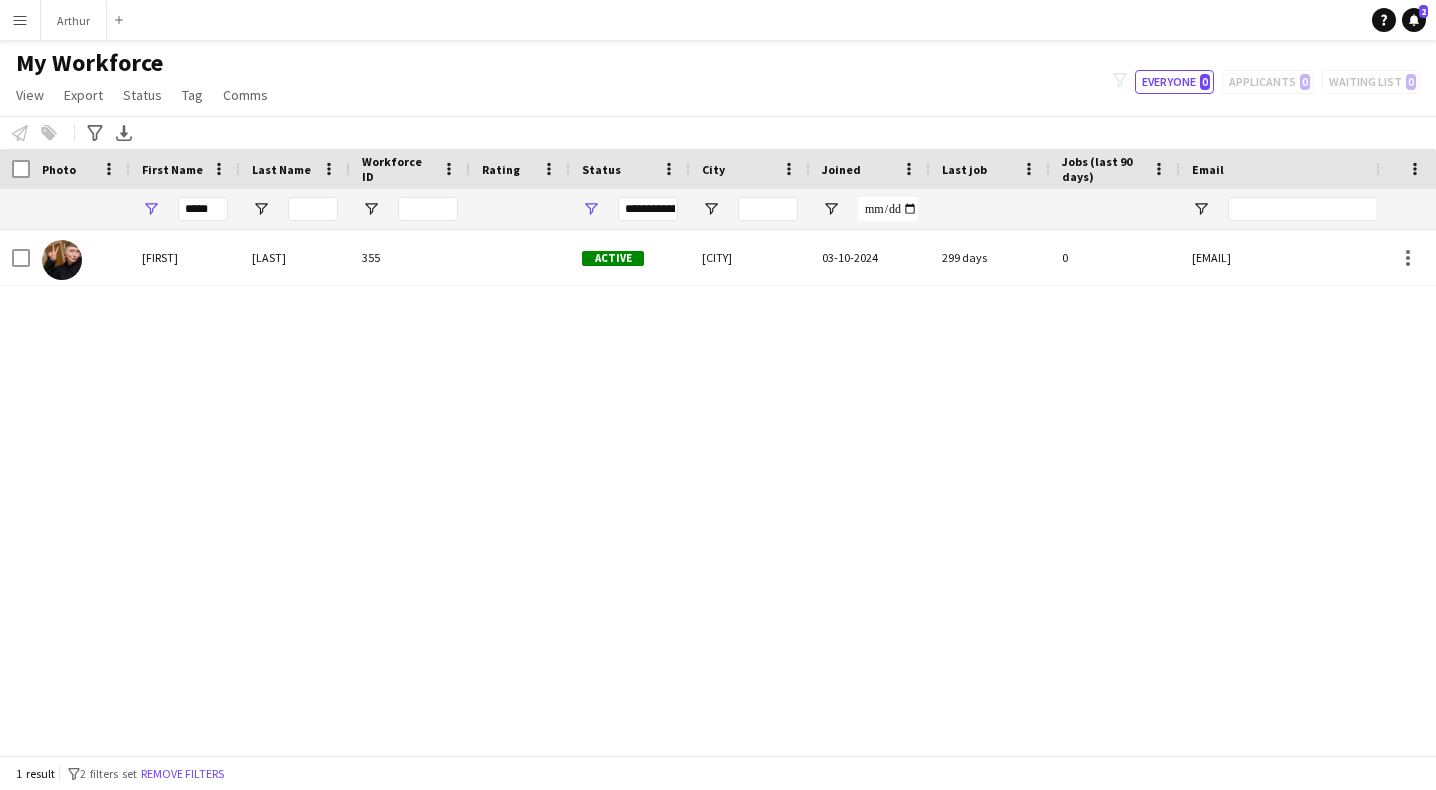 click on "Menu" at bounding box center [20, 20] 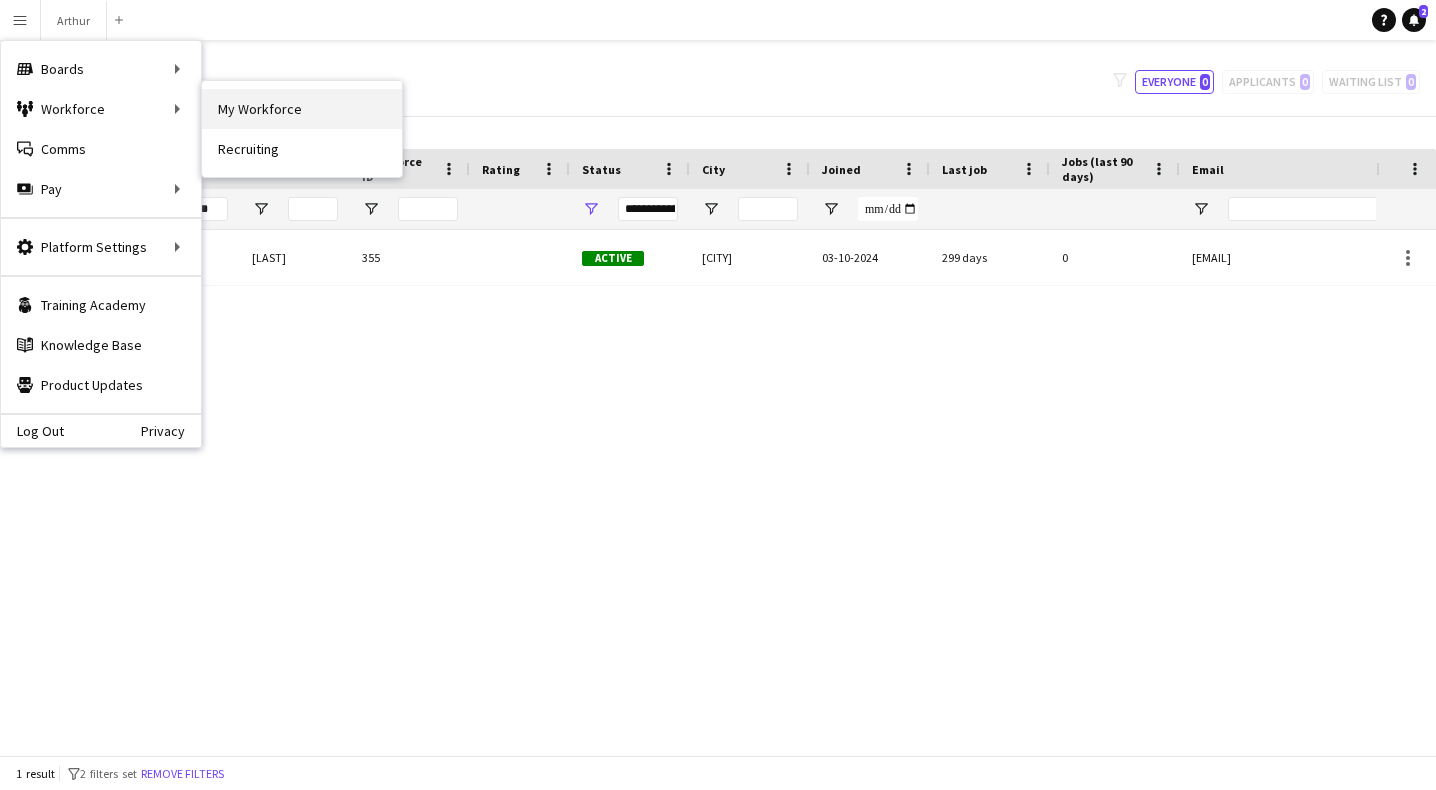 click on "My Workforce" at bounding box center [302, 109] 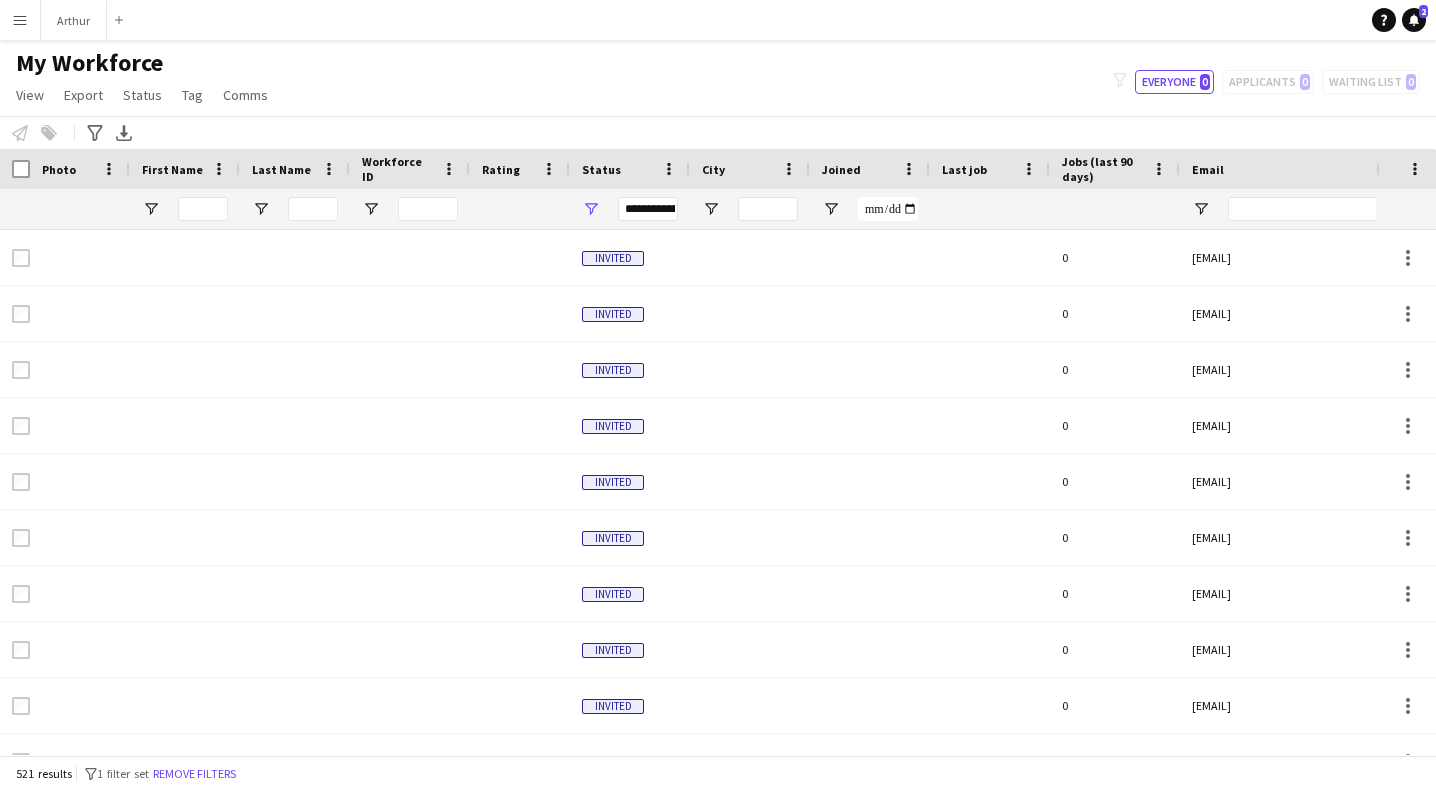 type on "*****" 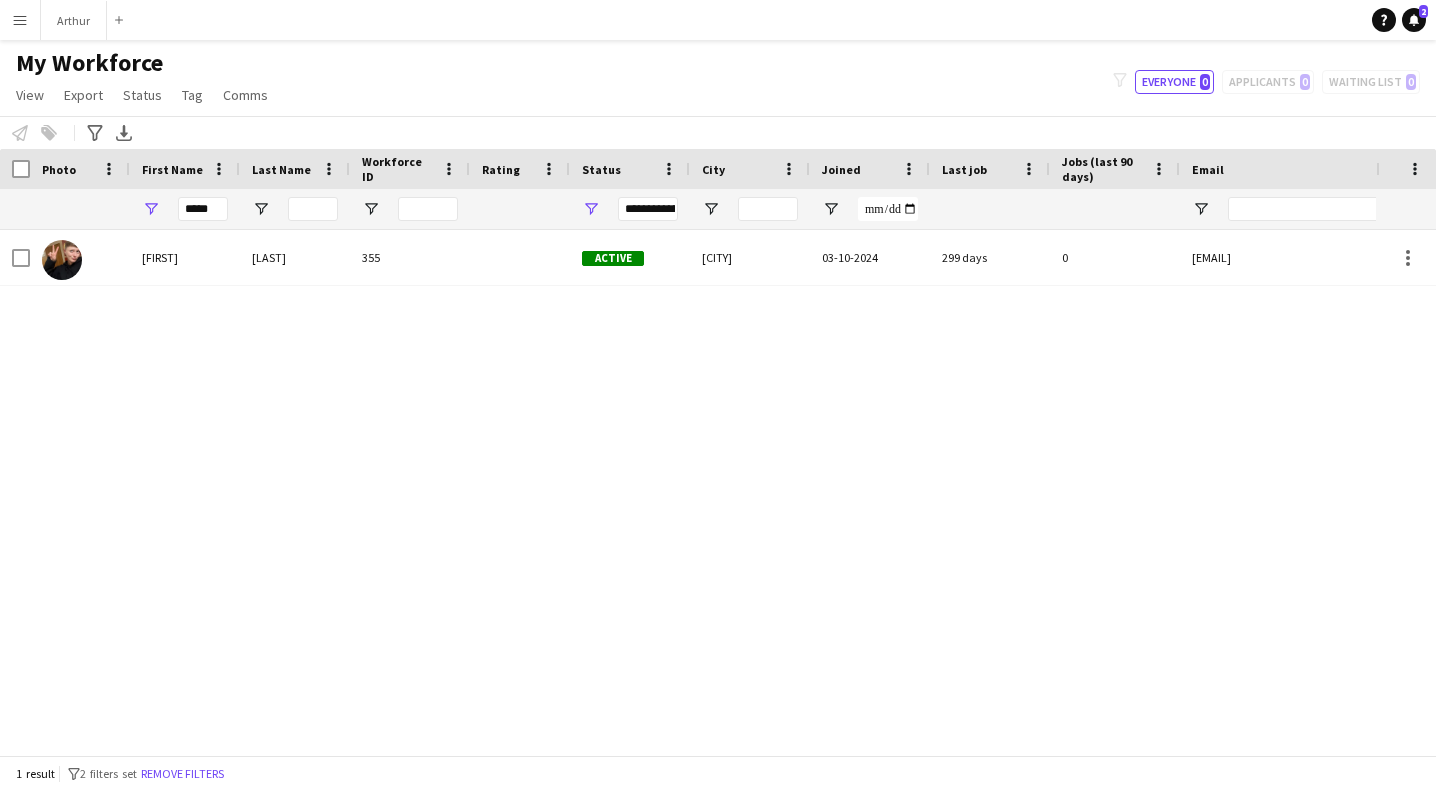 click on "Menu" at bounding box center (20, 20) 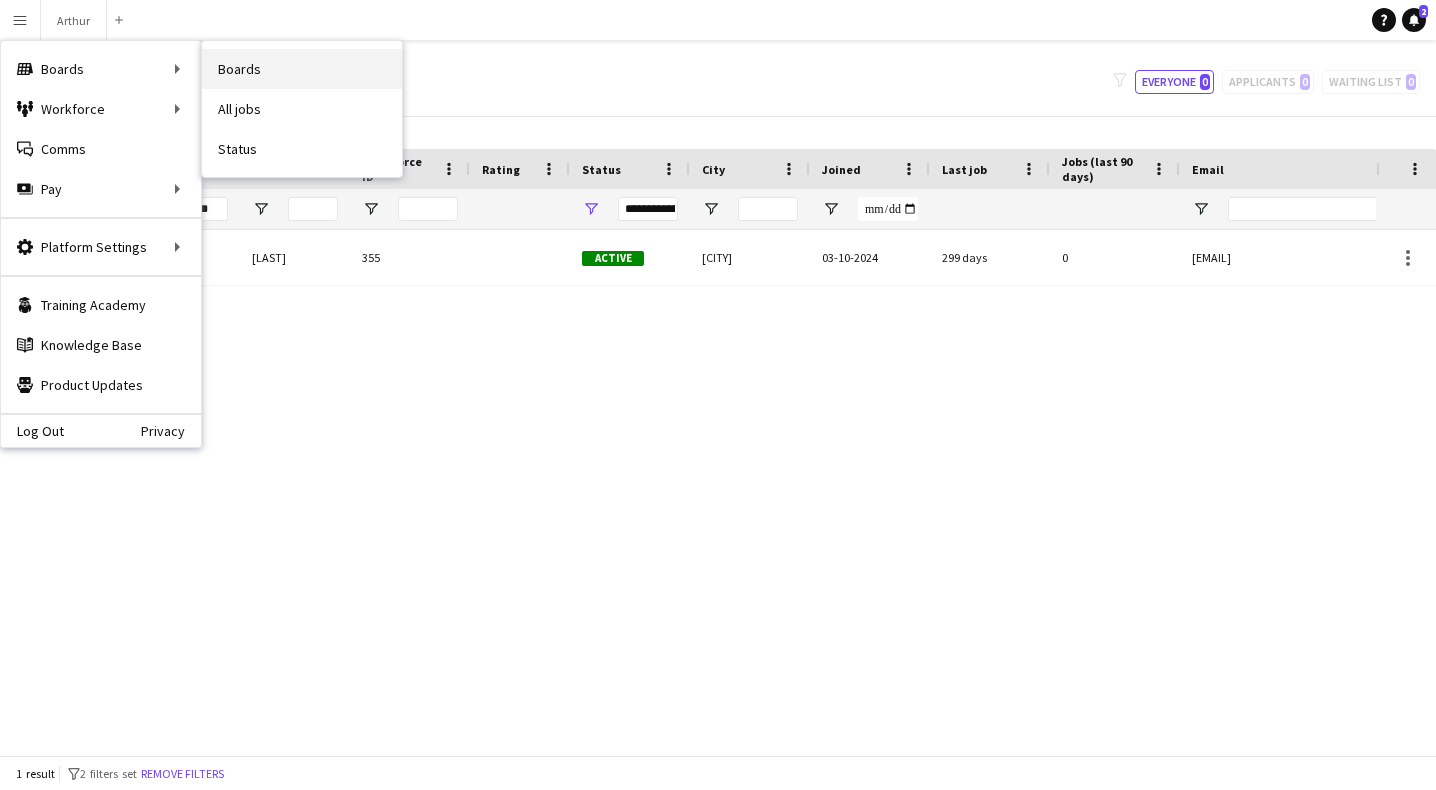 click on "Boards" at bounding box center (302, 69) 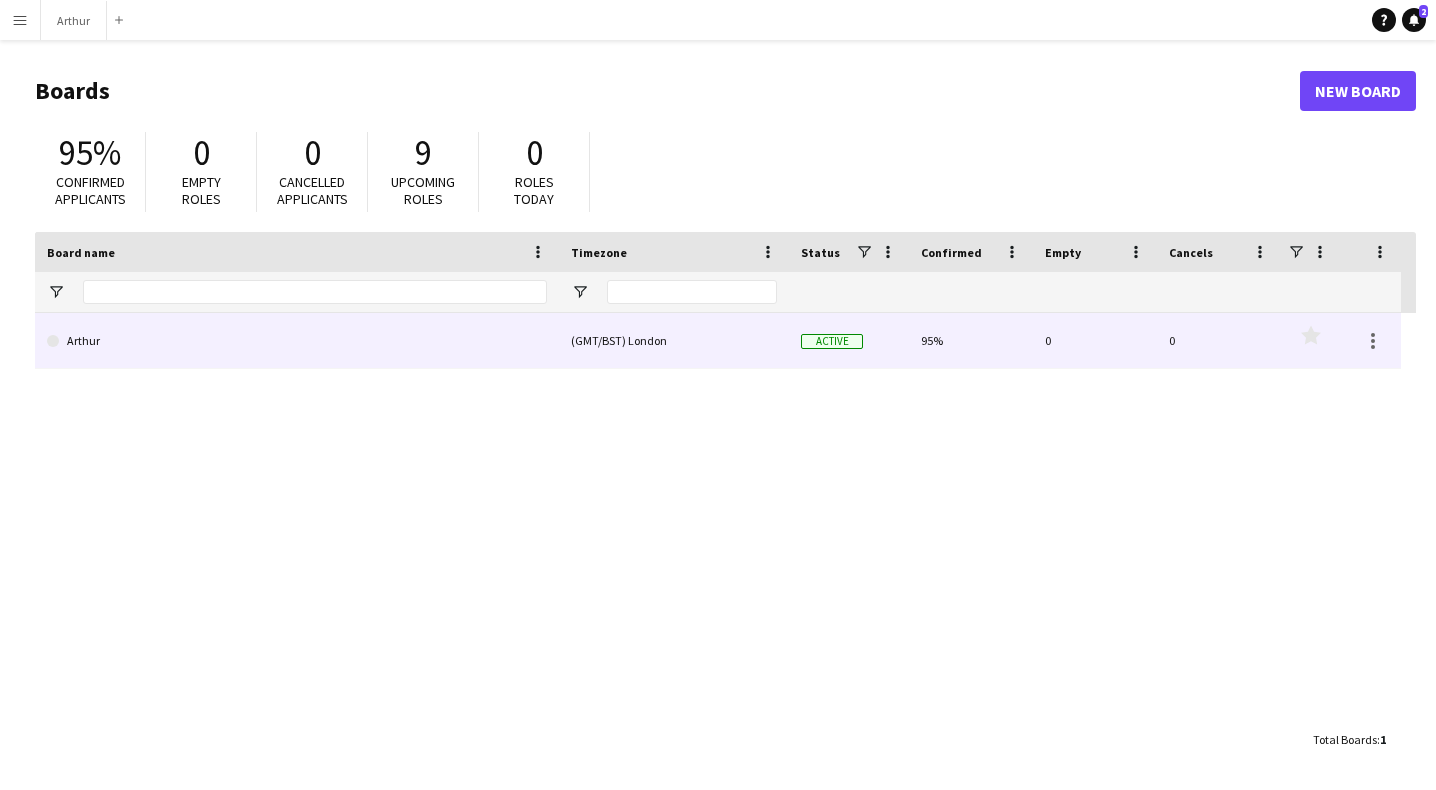 click on "Arthur" 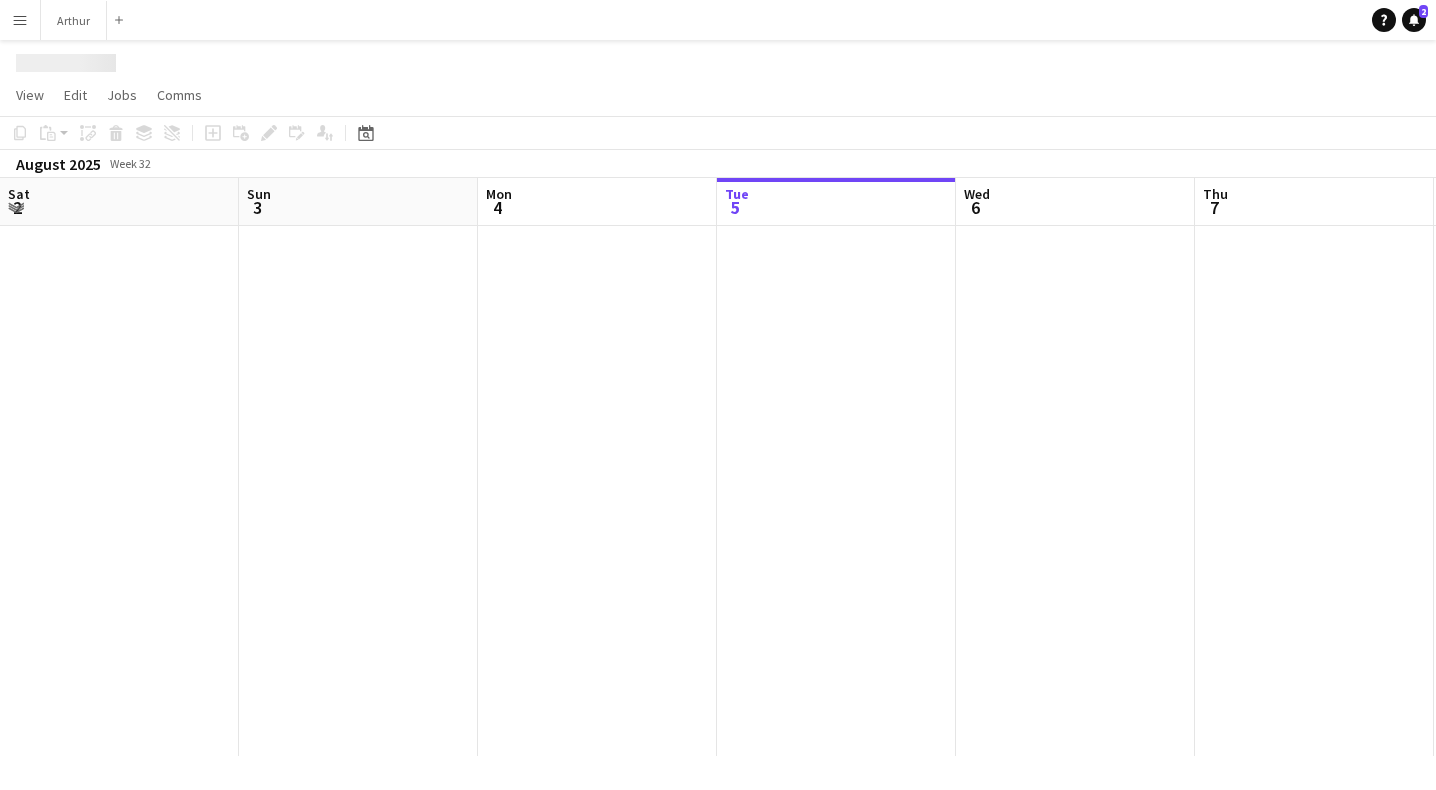 scroll, scrollTop: 0, scrollLeft: 478, axis: horizontal 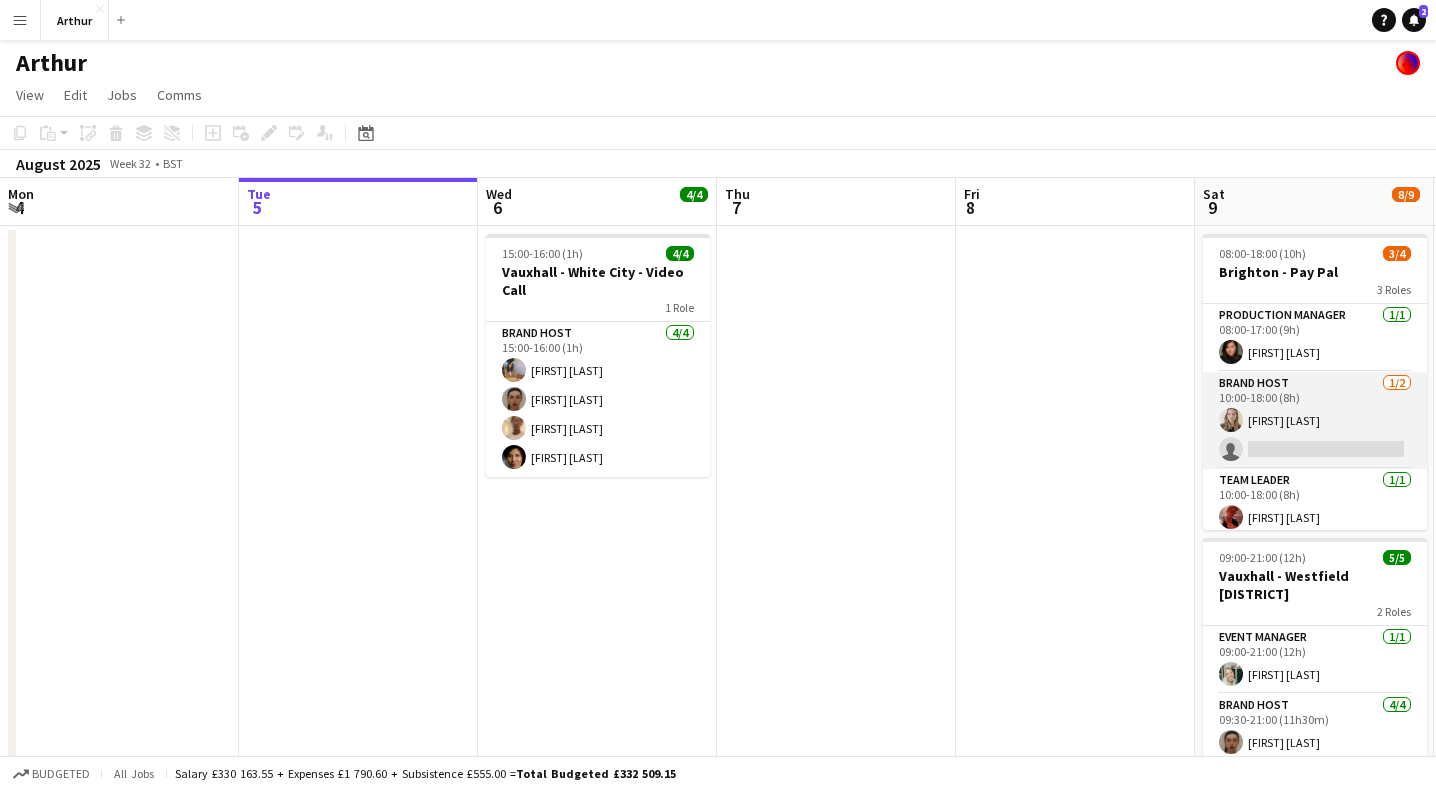 click on "Brand Host   1/2   10:00-18:00 (8h)
[FIRST] [LAST]
single-neutral-actions" at bounding box center [1315, 420] 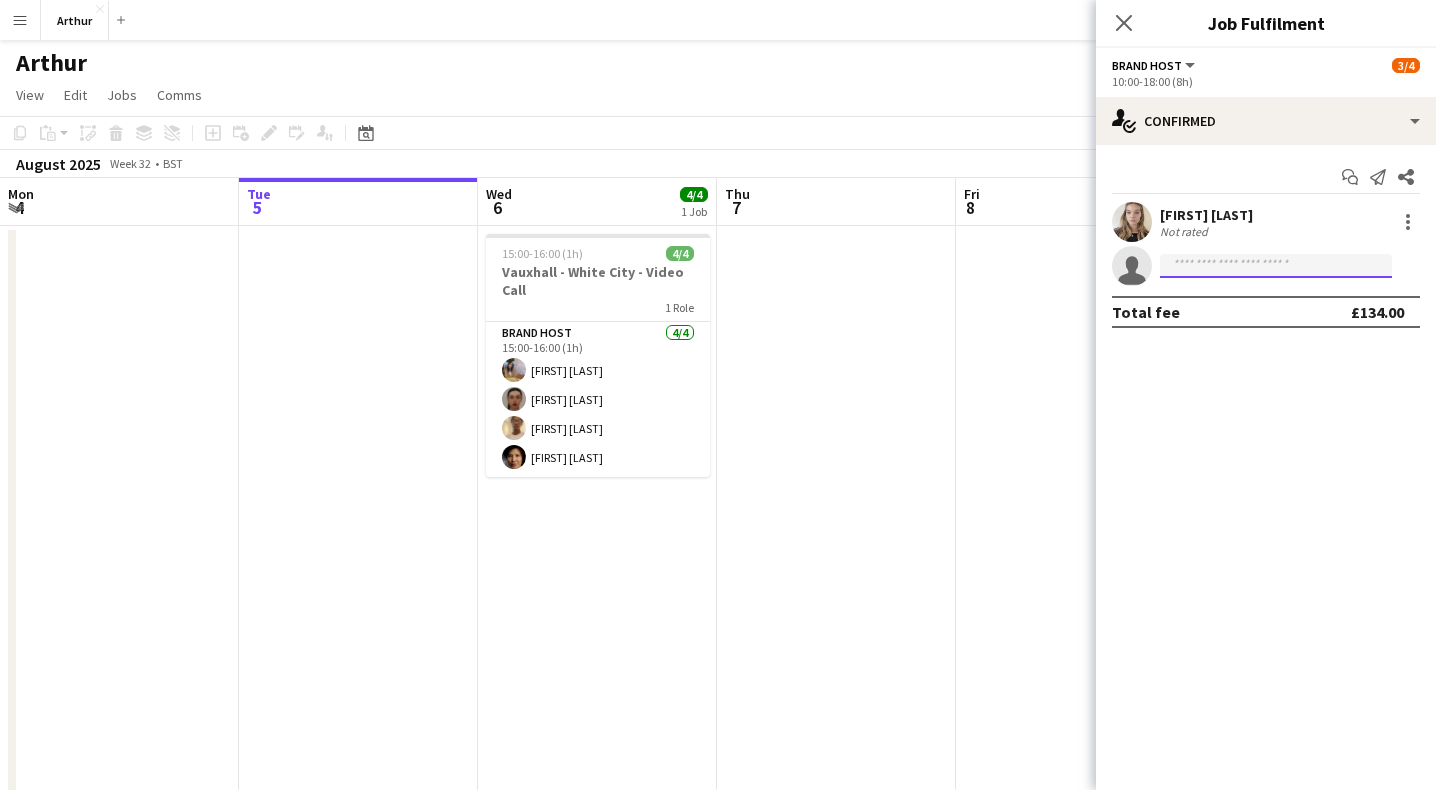 click 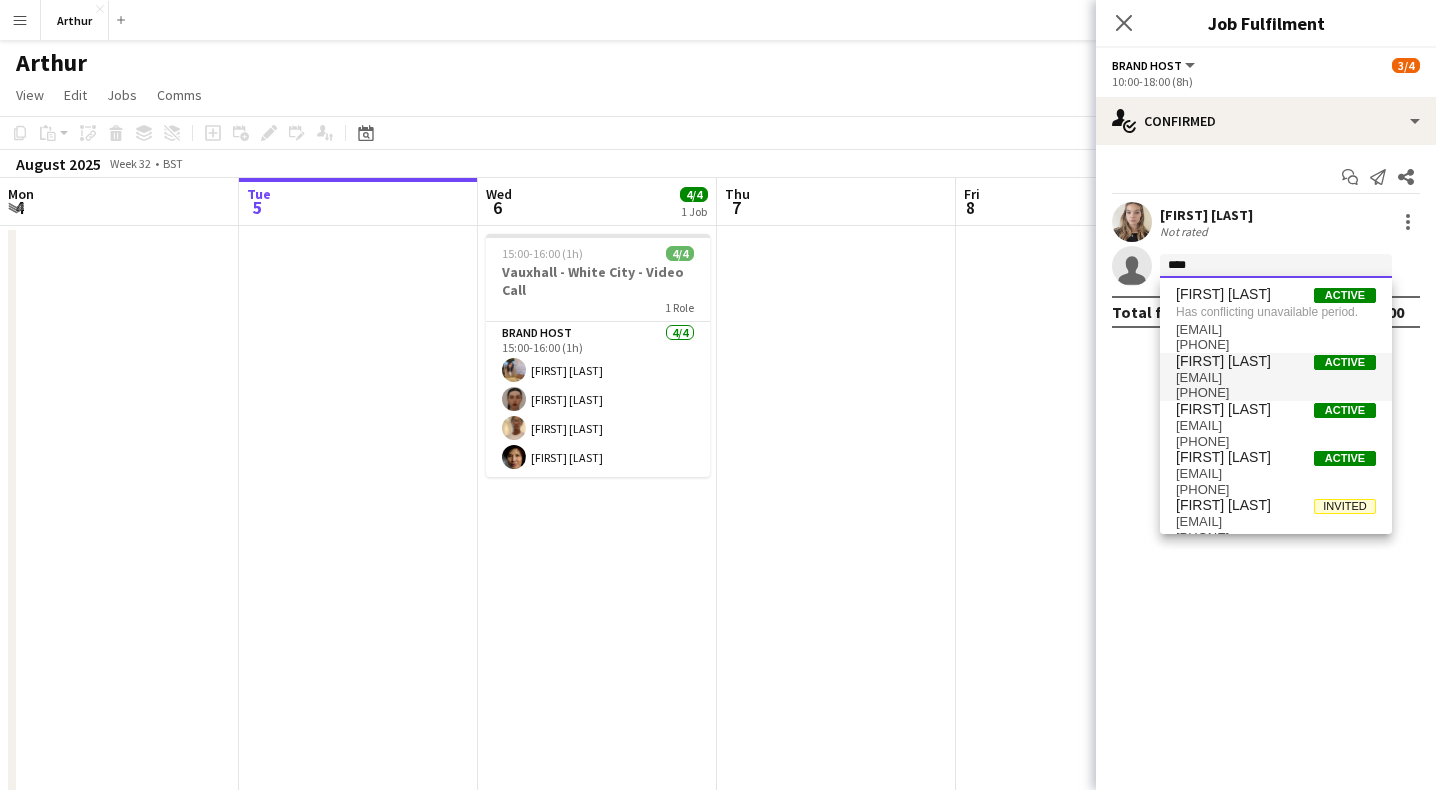 type on "****" 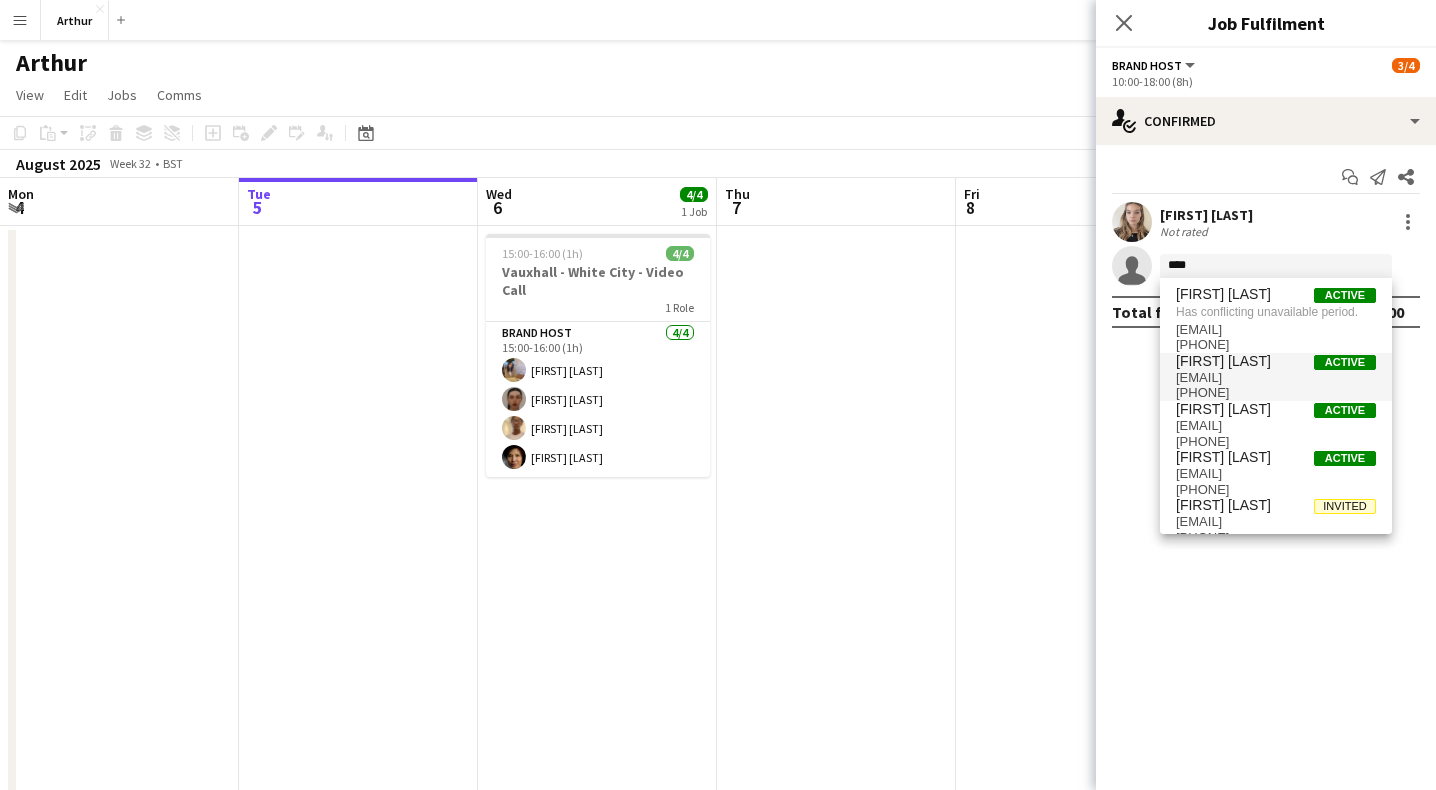 click on "[FIRST] [LAST]" at bounding box center [1223, 361] 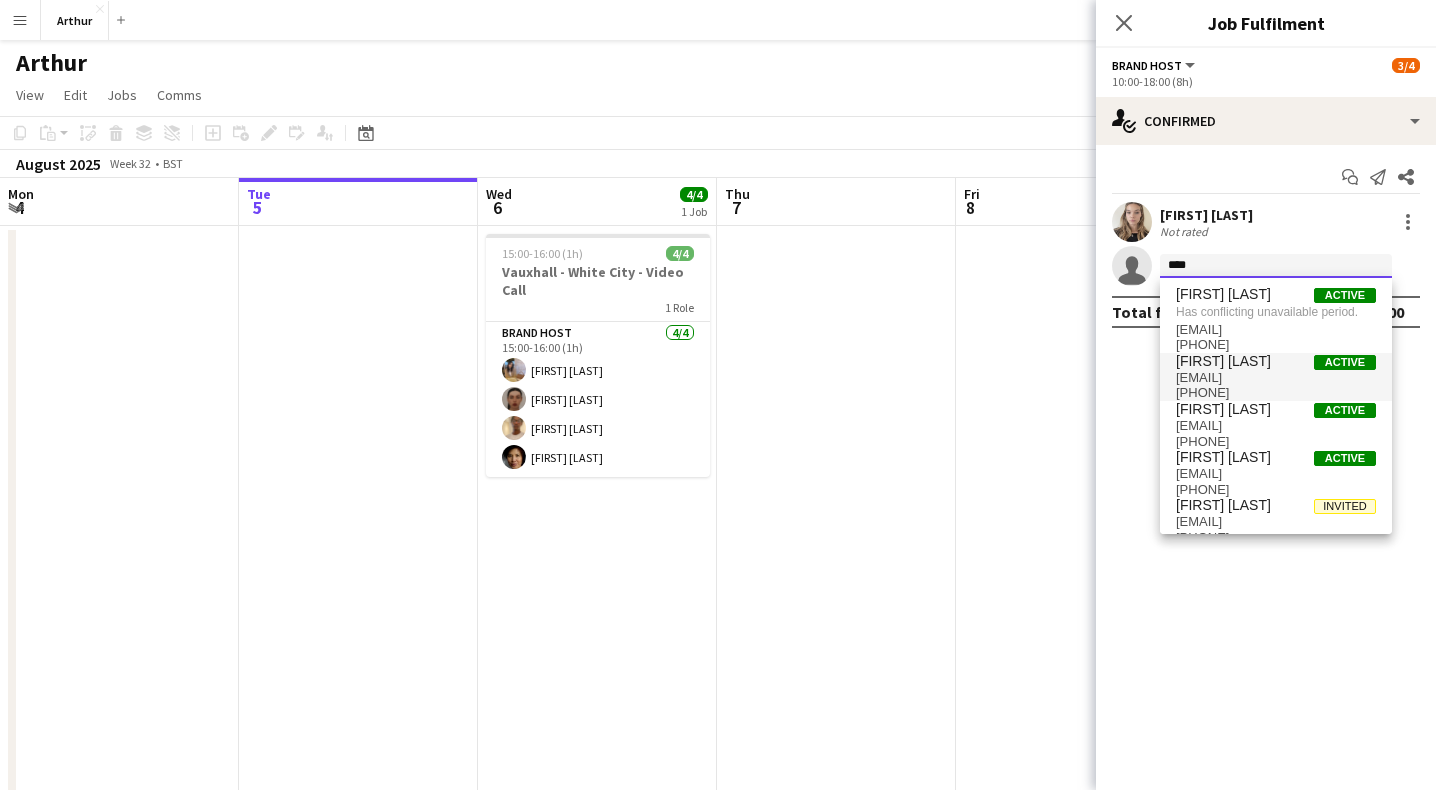 type 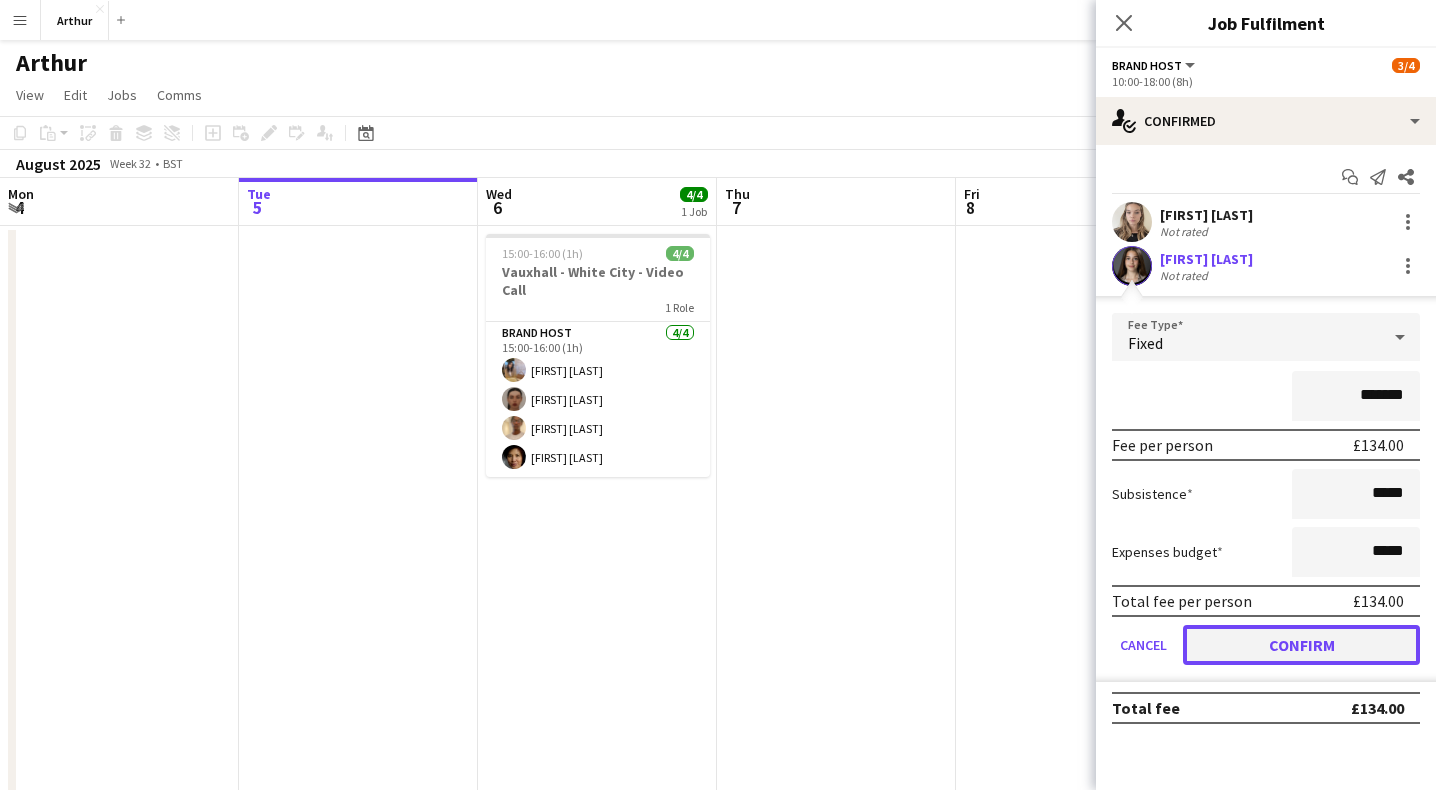 click on "Confirm" at bounding box center (1301, 645) 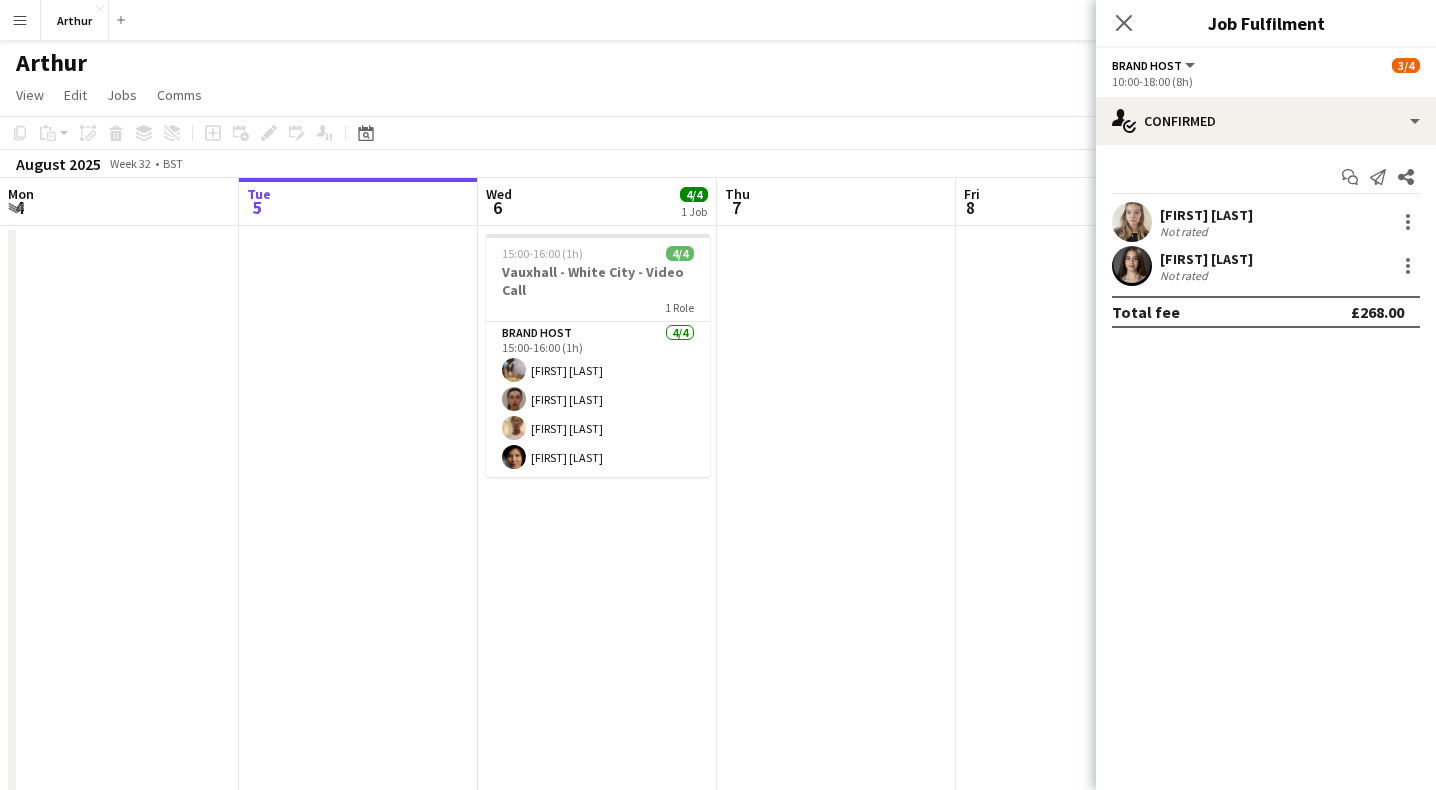 scroll, scrollTop: 208, scrollLeft: 0, axis: vertical 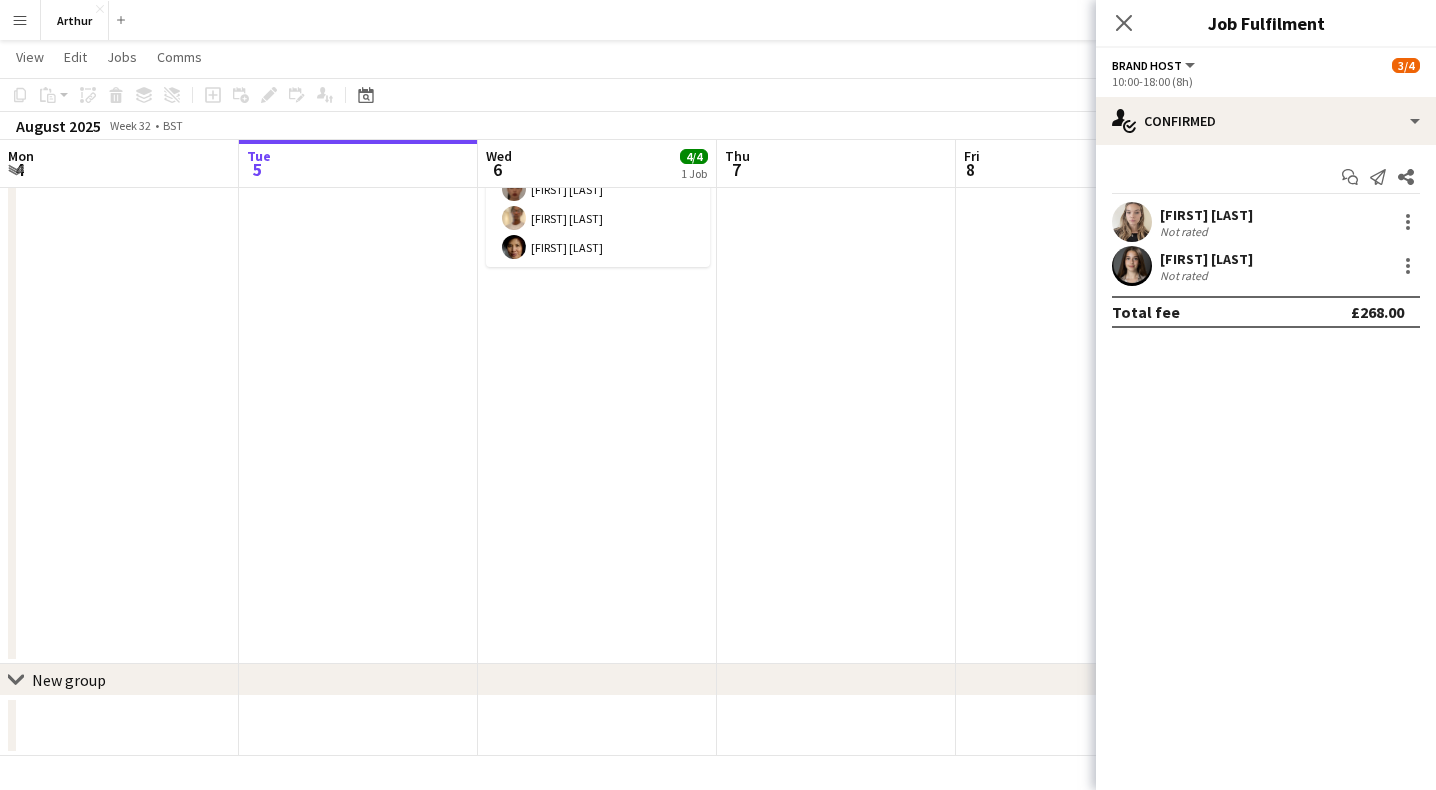click at bounding box center [1075, 340] 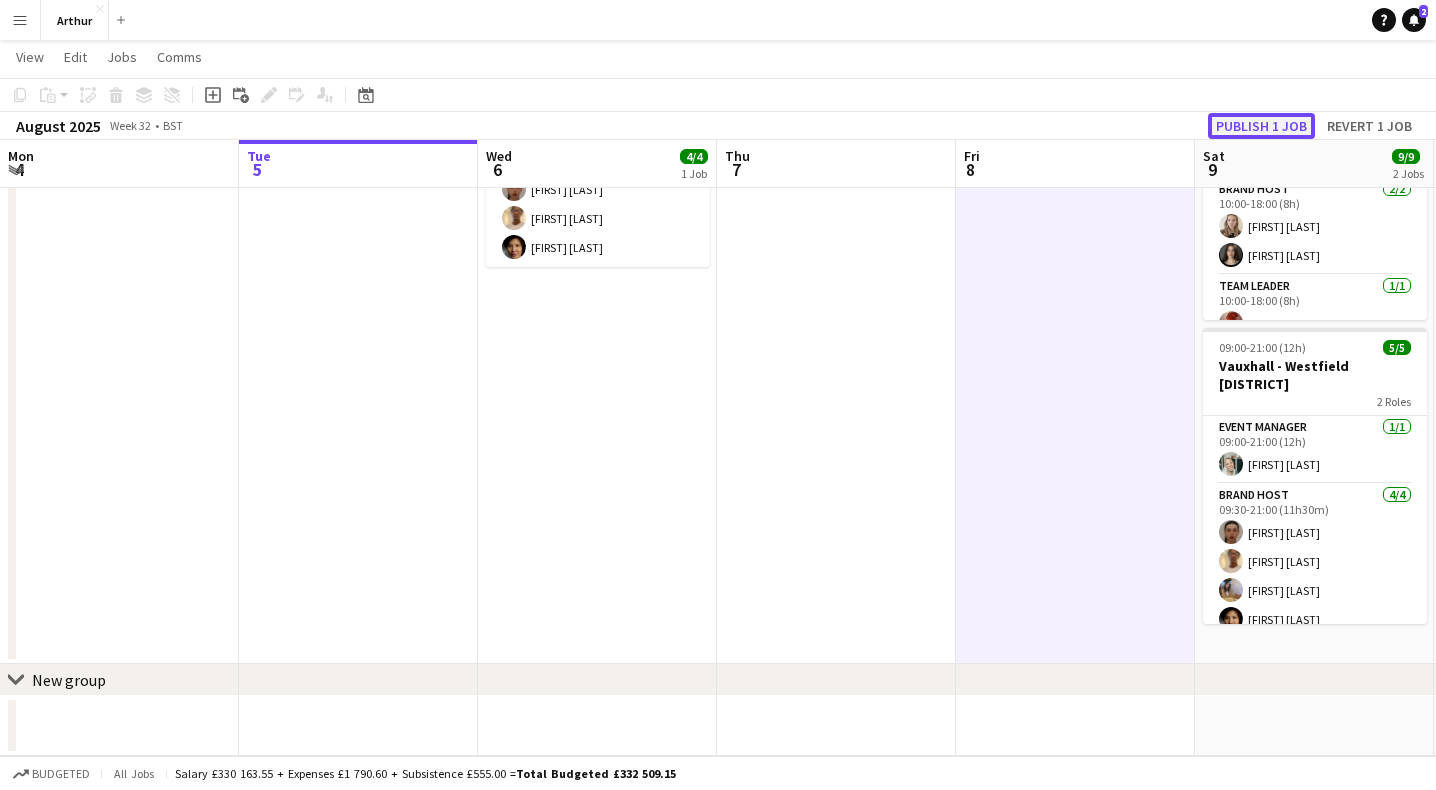 click on "Publish 1 job" 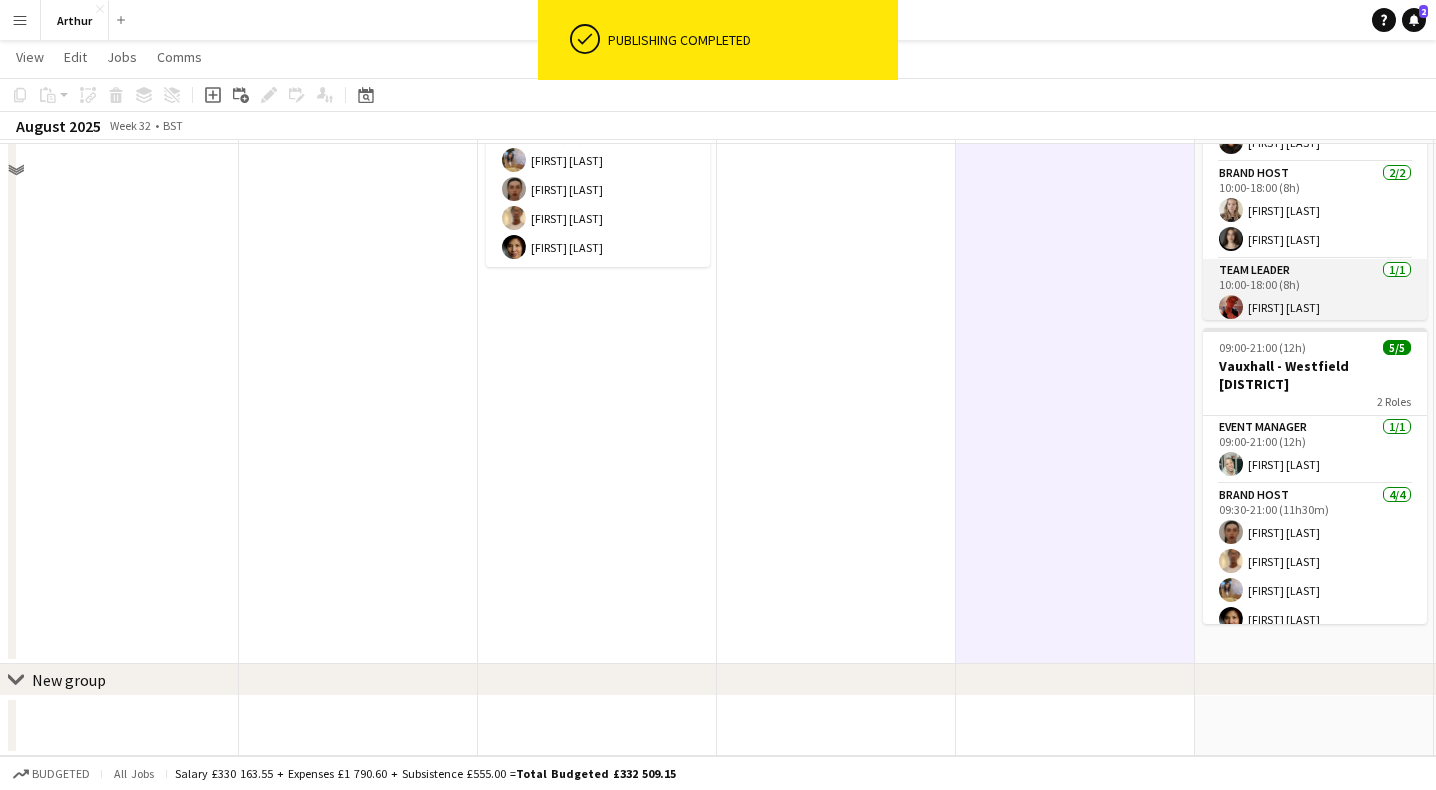 scroll, scrollTop: 0, scrollLeft: 0, axis: both 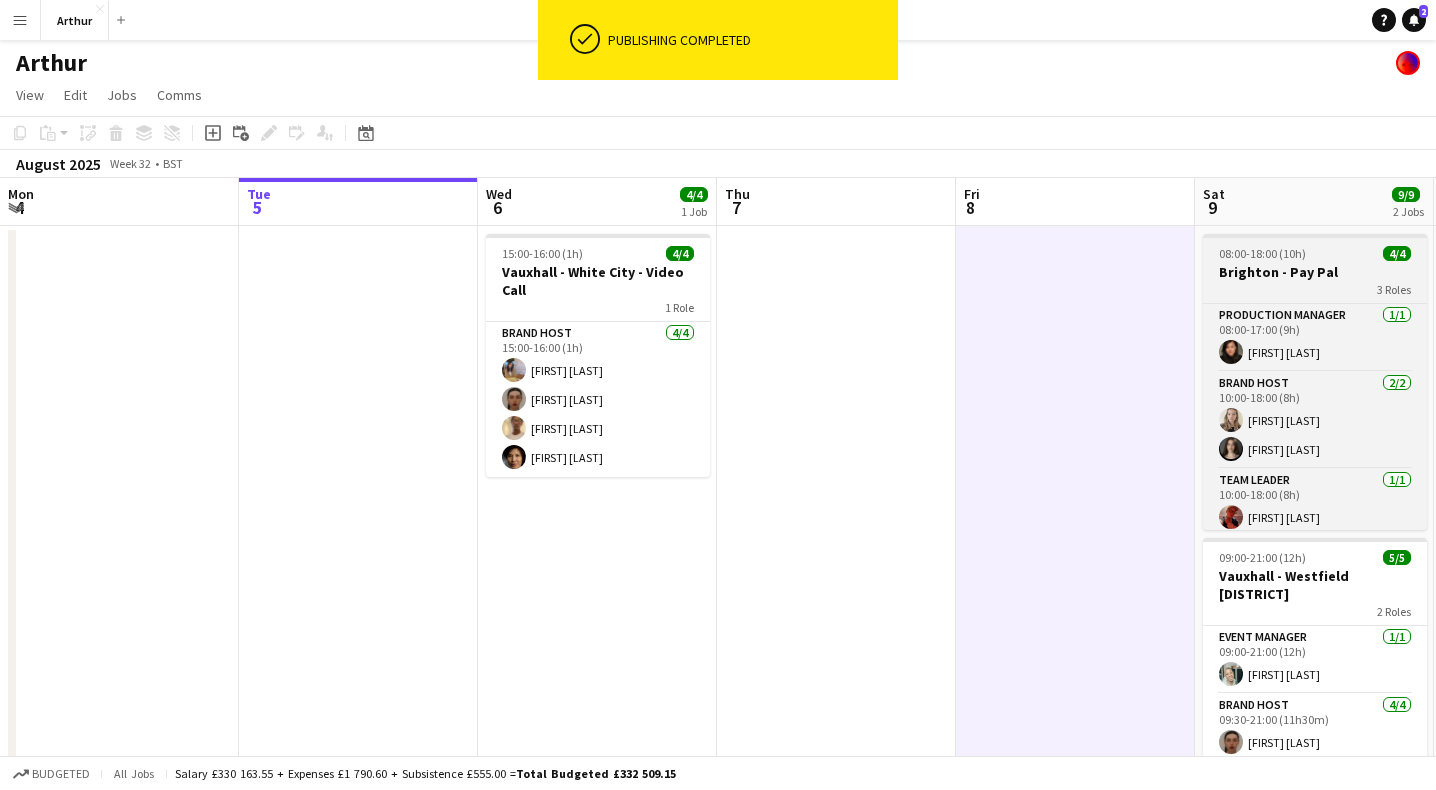 click on "Brighton - Pay Pal" at bounding box center (1315, 272) 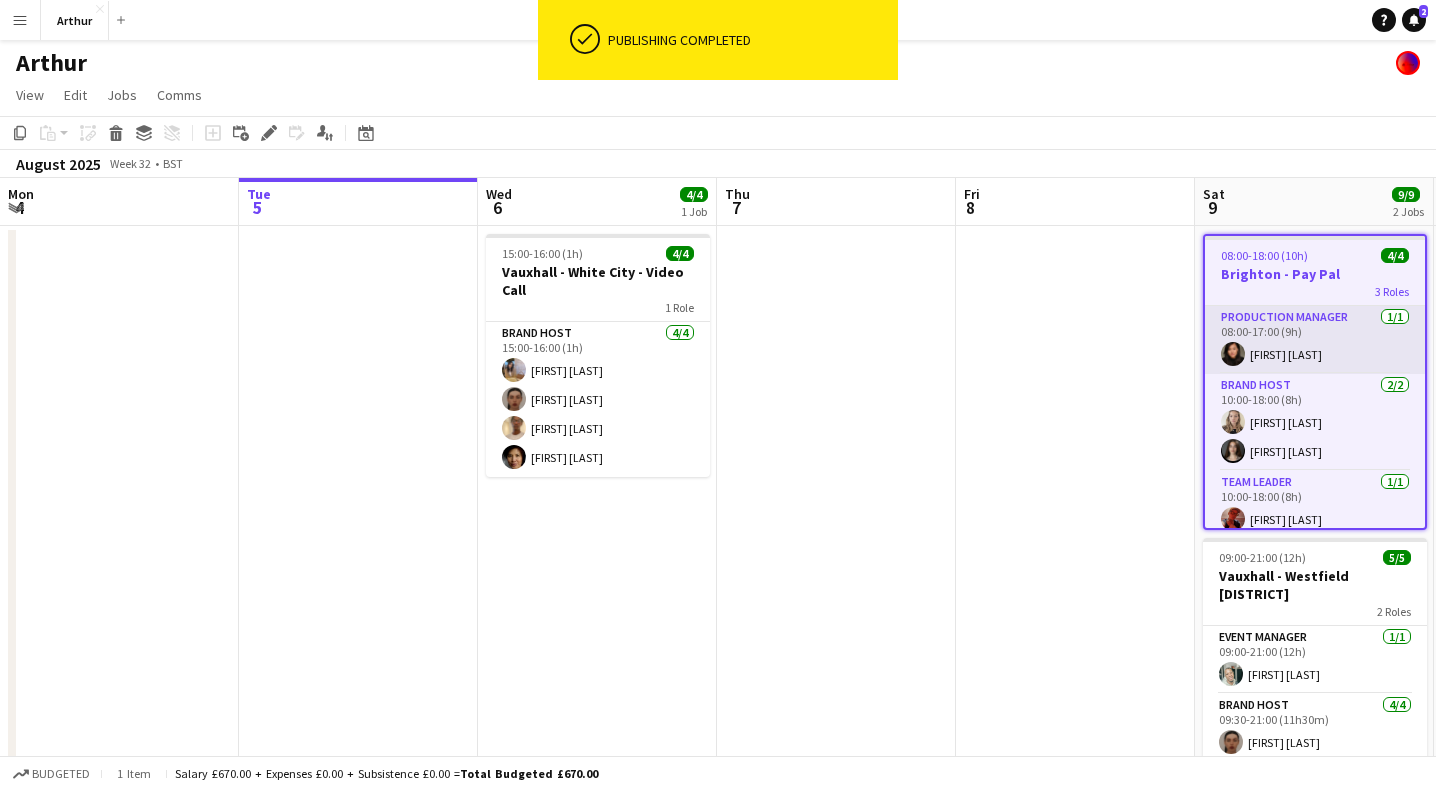 click on "Production Manager   1/1   08:00-17:00 (9h)
[FIRST] [LAST]" at bounding box center (1315, 340) 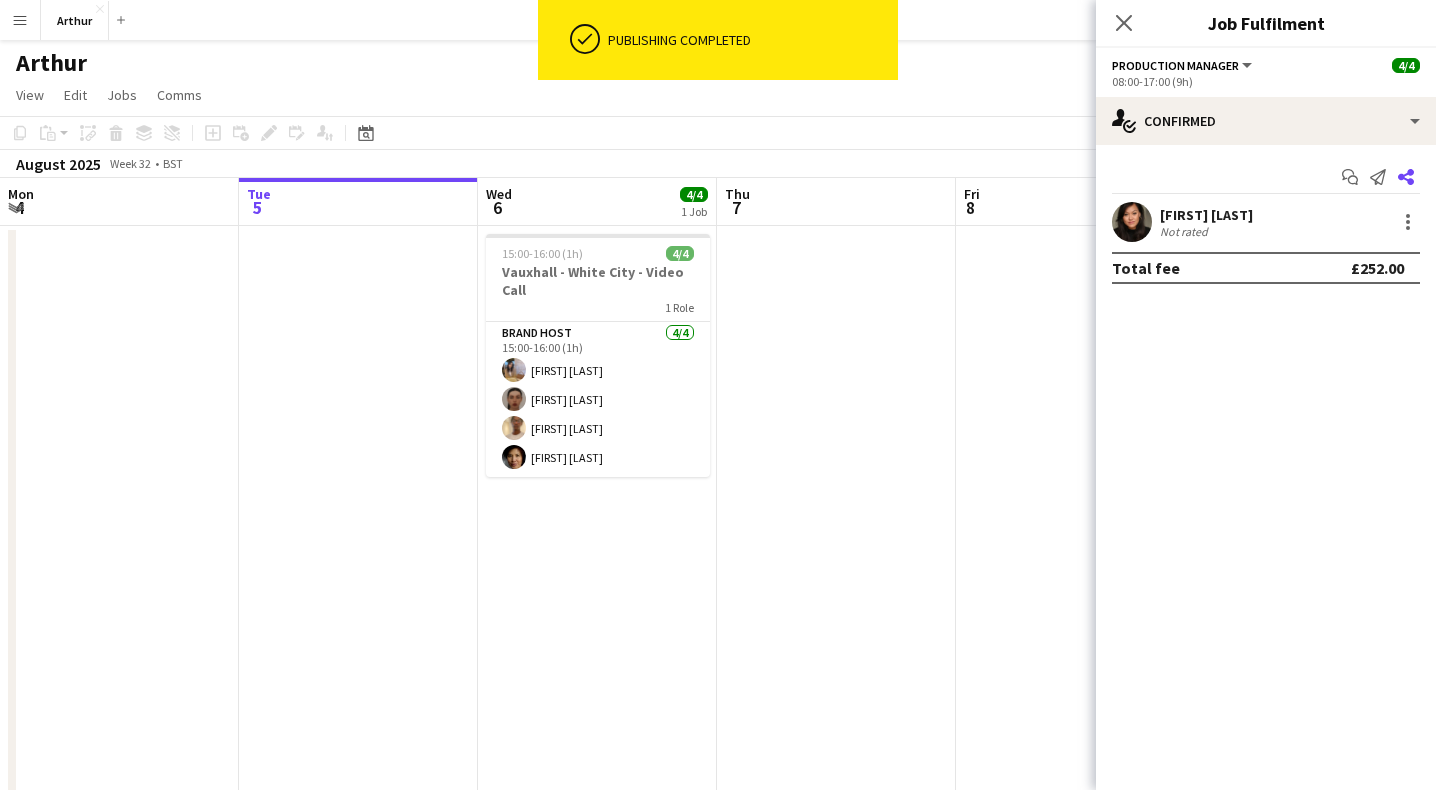 click on "Share" 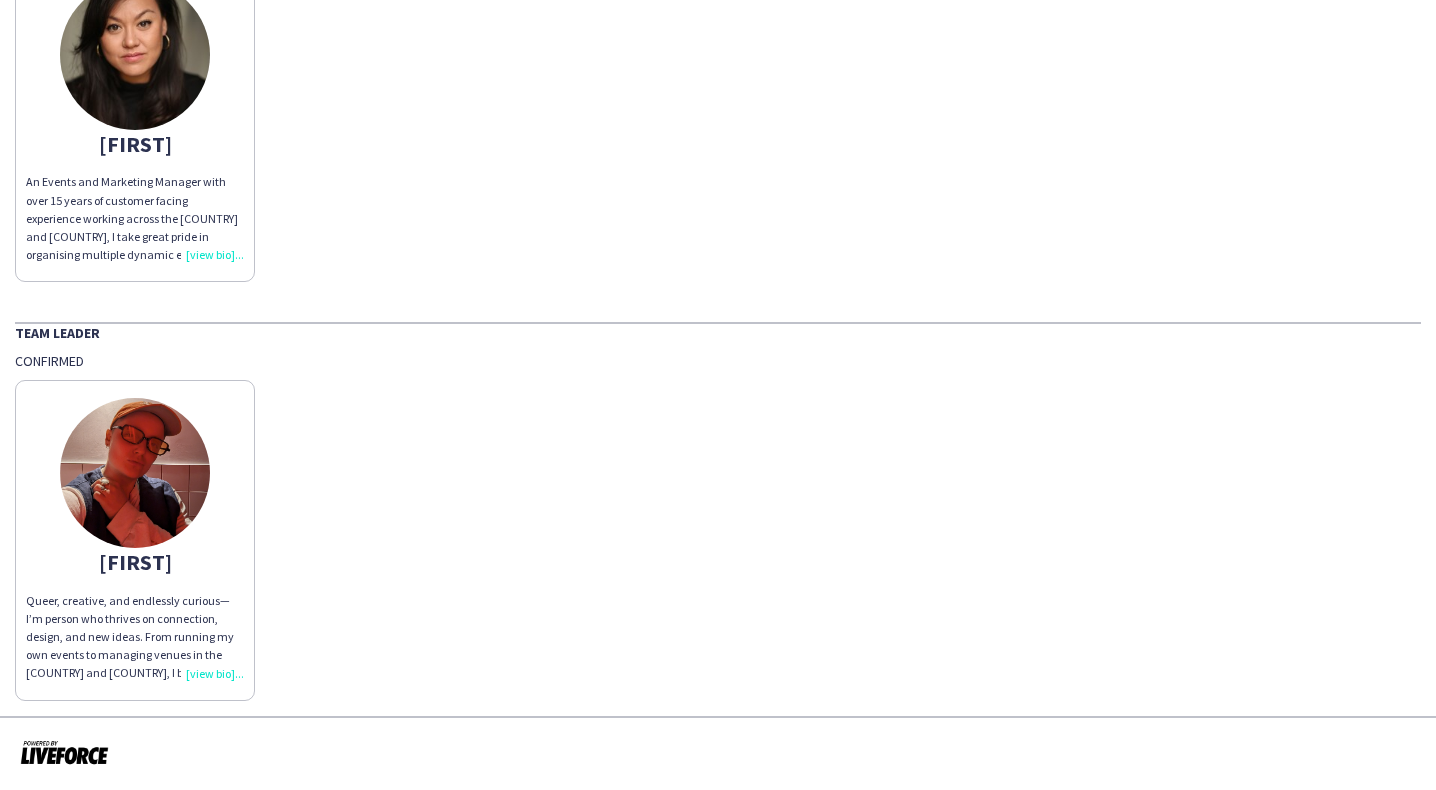 scroll, scrollTop: 0, scrollLeft: 0, axis: both 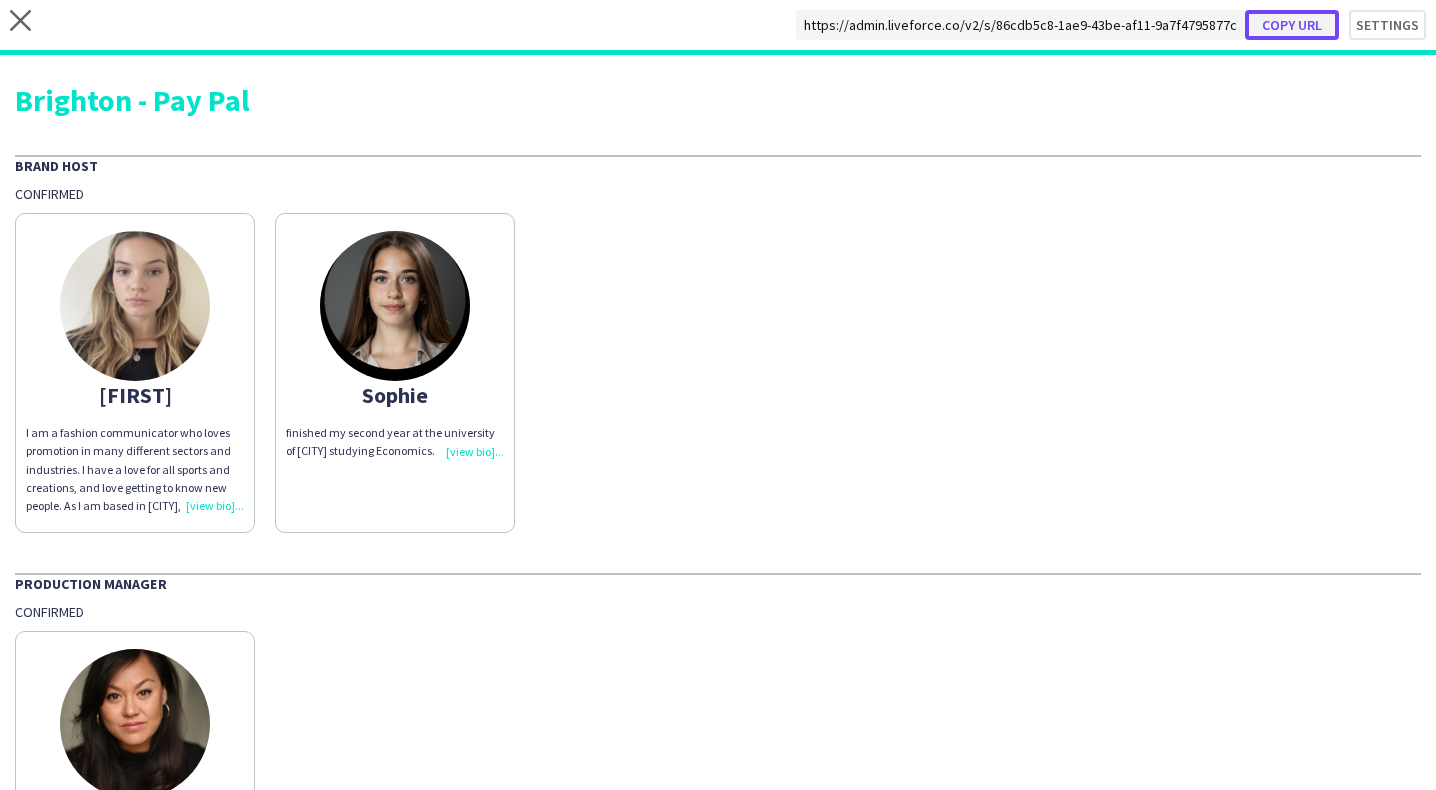 click on "Copy url" 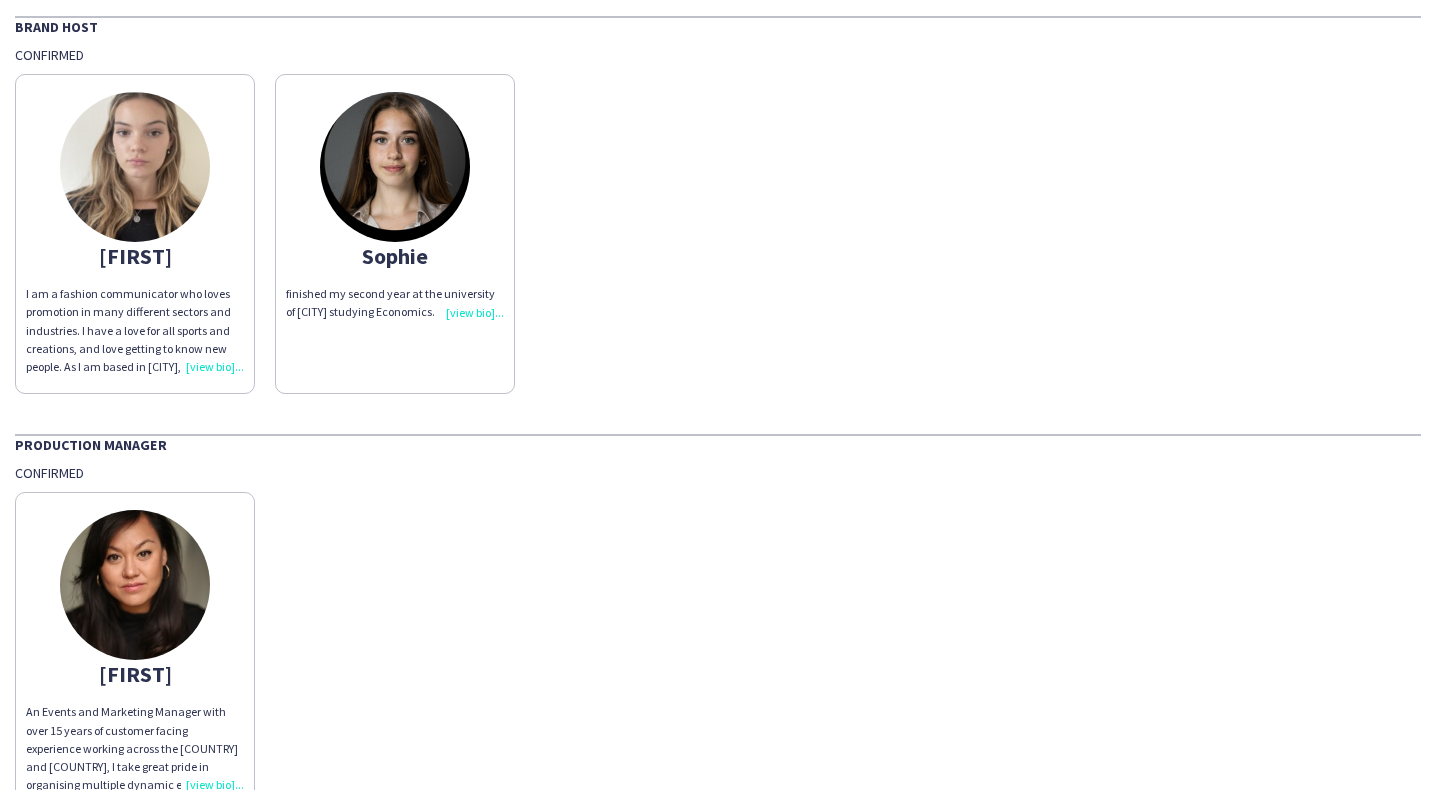 scroll, scrollTop: 0, scrollLeft: 0, axis: both 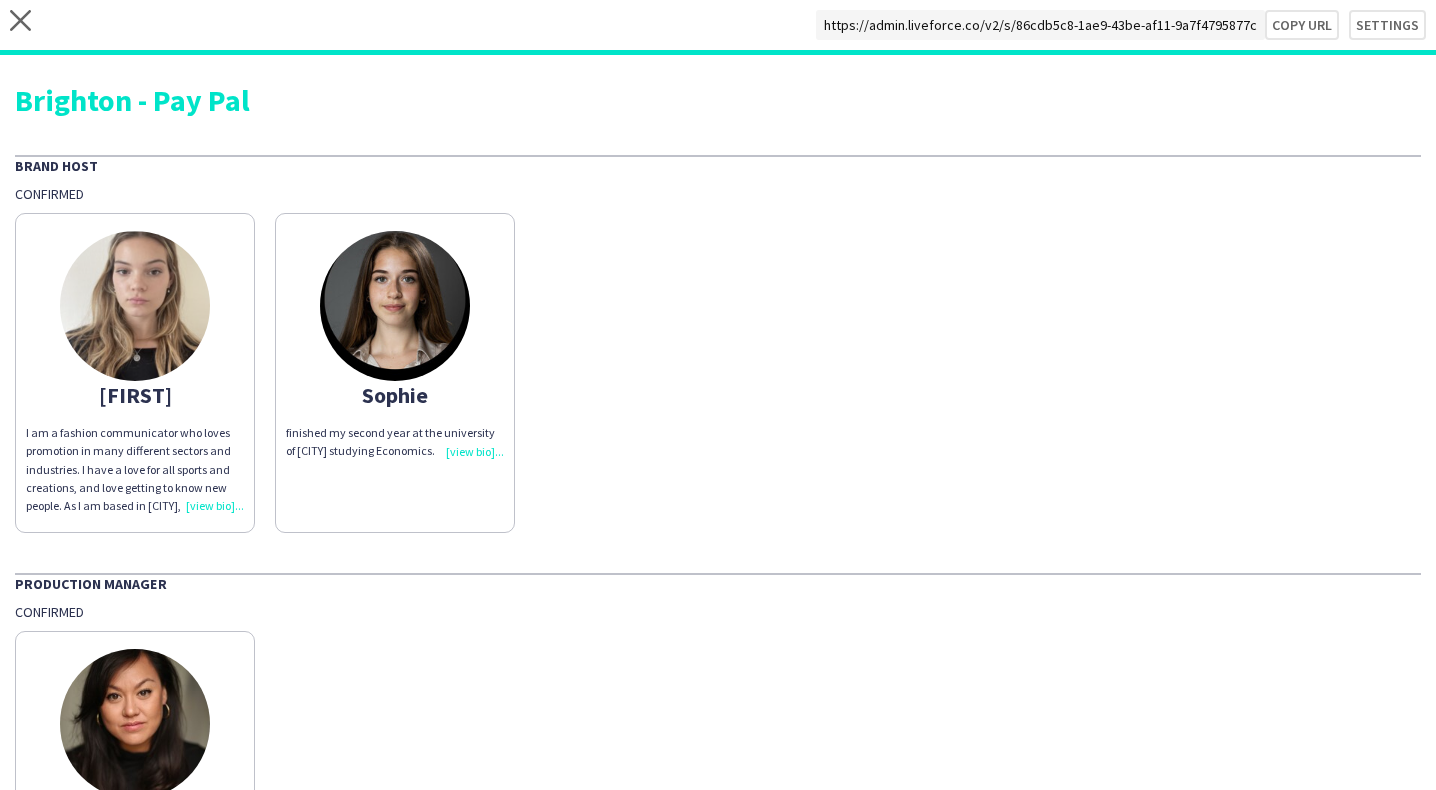 click on "[FIRST]
I am a fashion communicator who loves promotion in many different sectors and industries. I have a love for all sports and creations, and love getting to know new people. As I am based in [CITY], you will always find me by the beach!  [FIRST]
finished my second year at the university of [CITY] studying Economics." 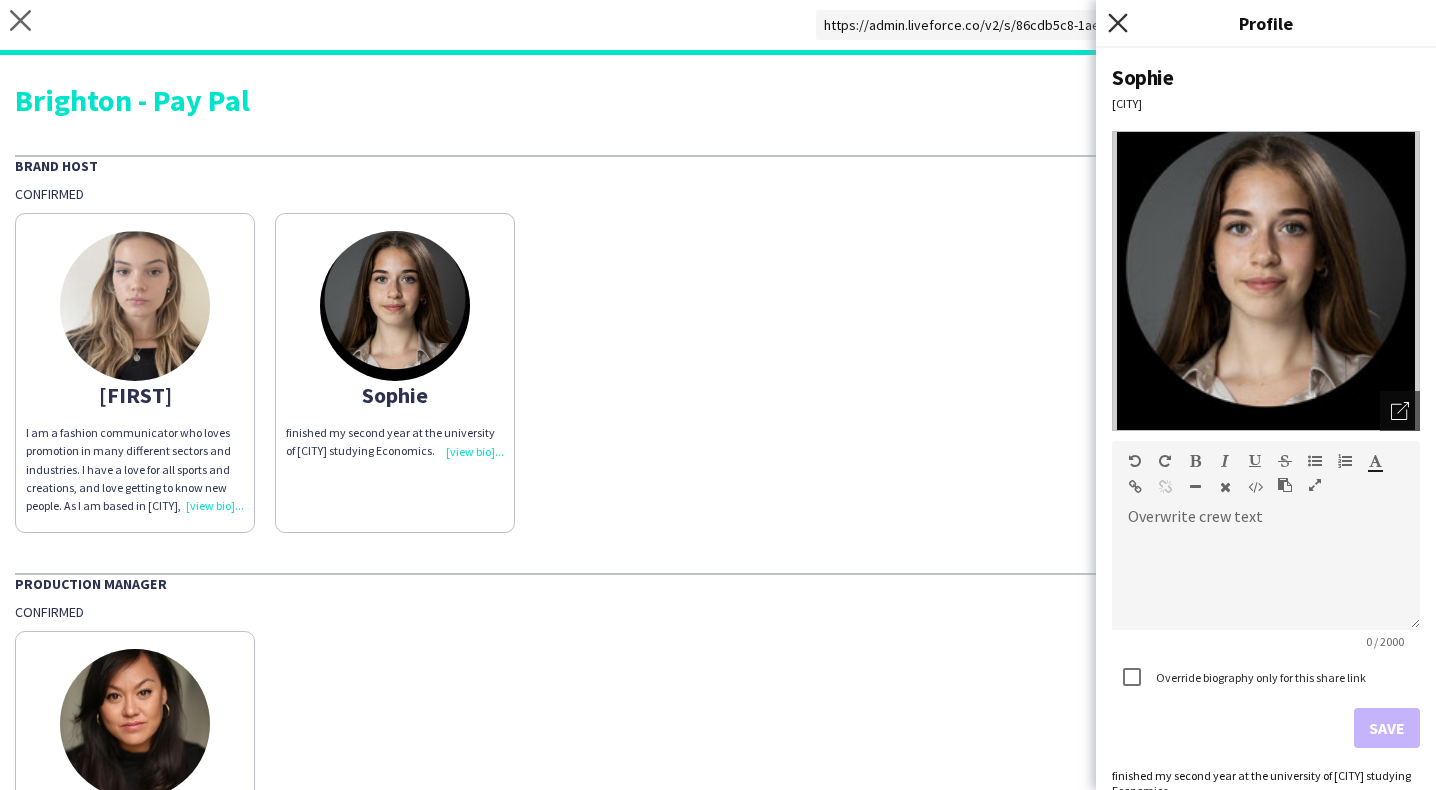 click 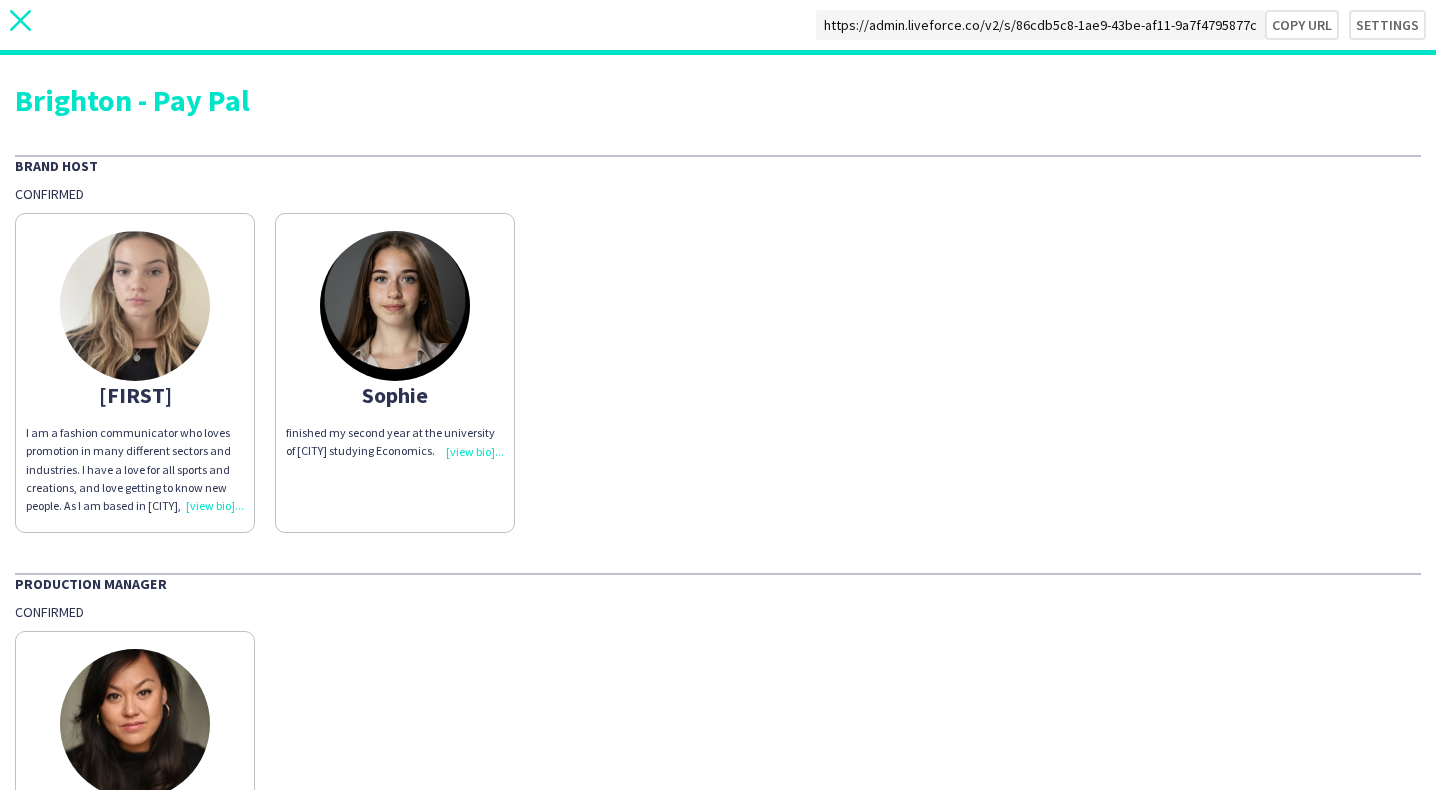 click 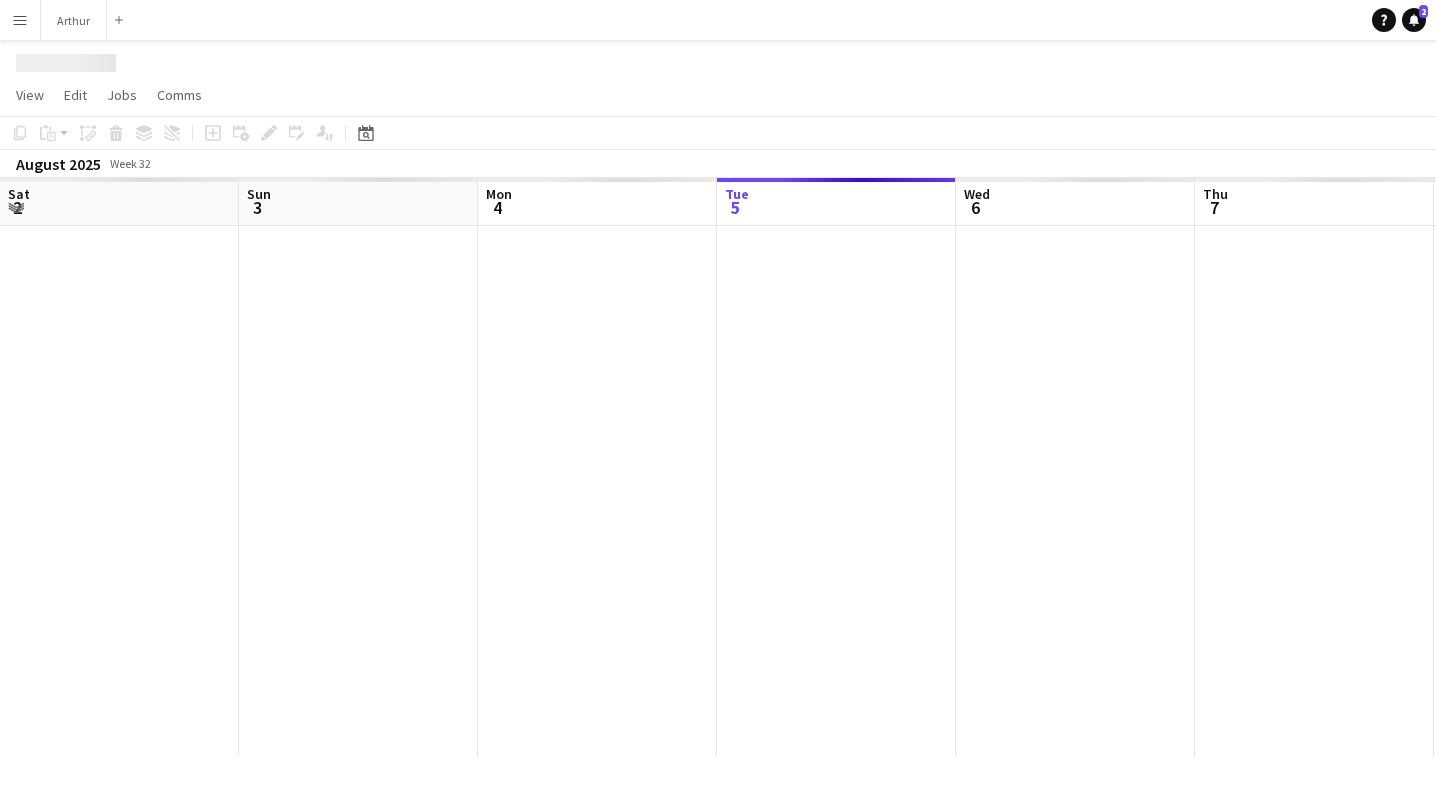 scroll, scrollTop: 0, scrollLeft: 478, axis: horizontal 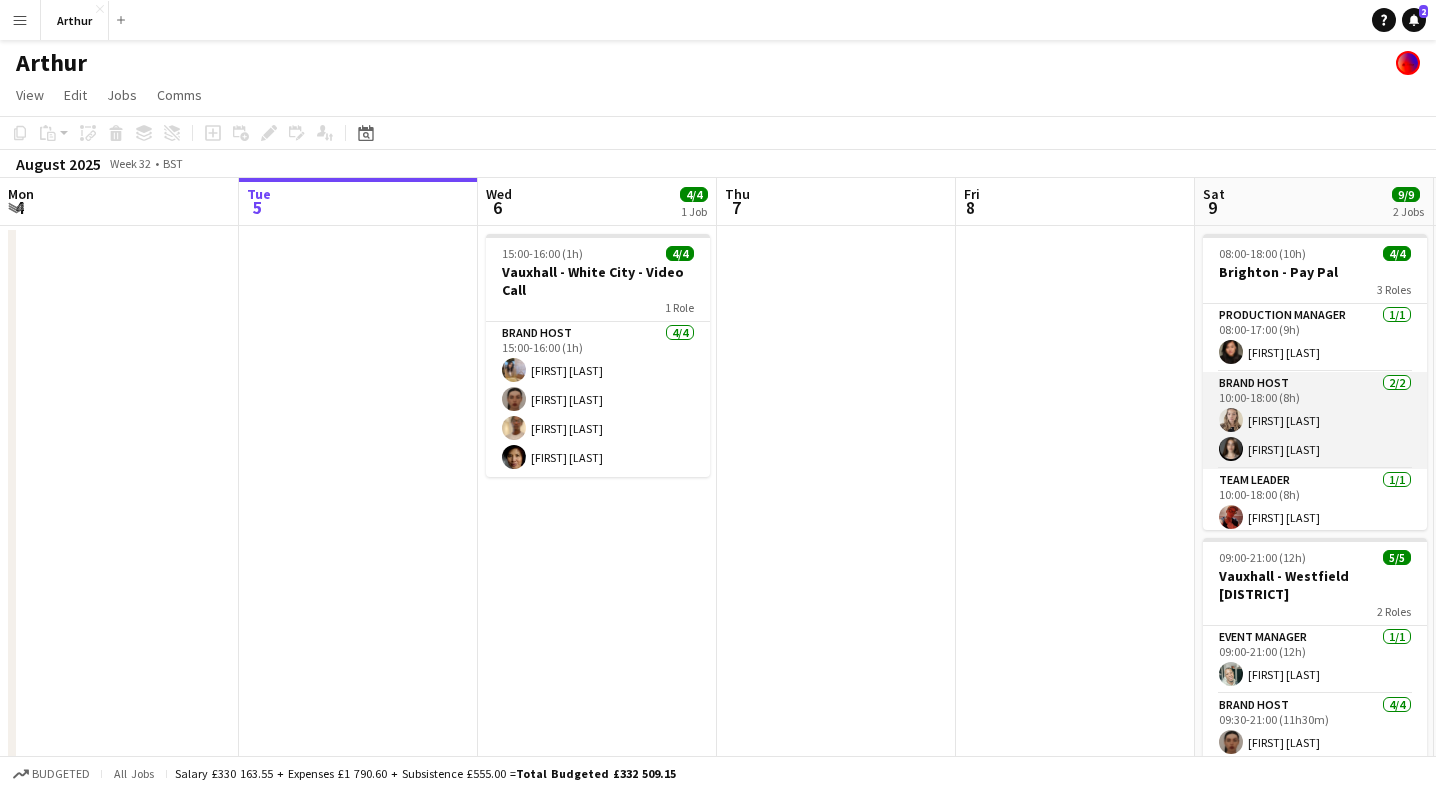 click on "Brand Host   2/2   10:00-18:00 (8h)
[FIRST] [LAST] [FIRST] [LAST]" at bounding box center [1315, 420] 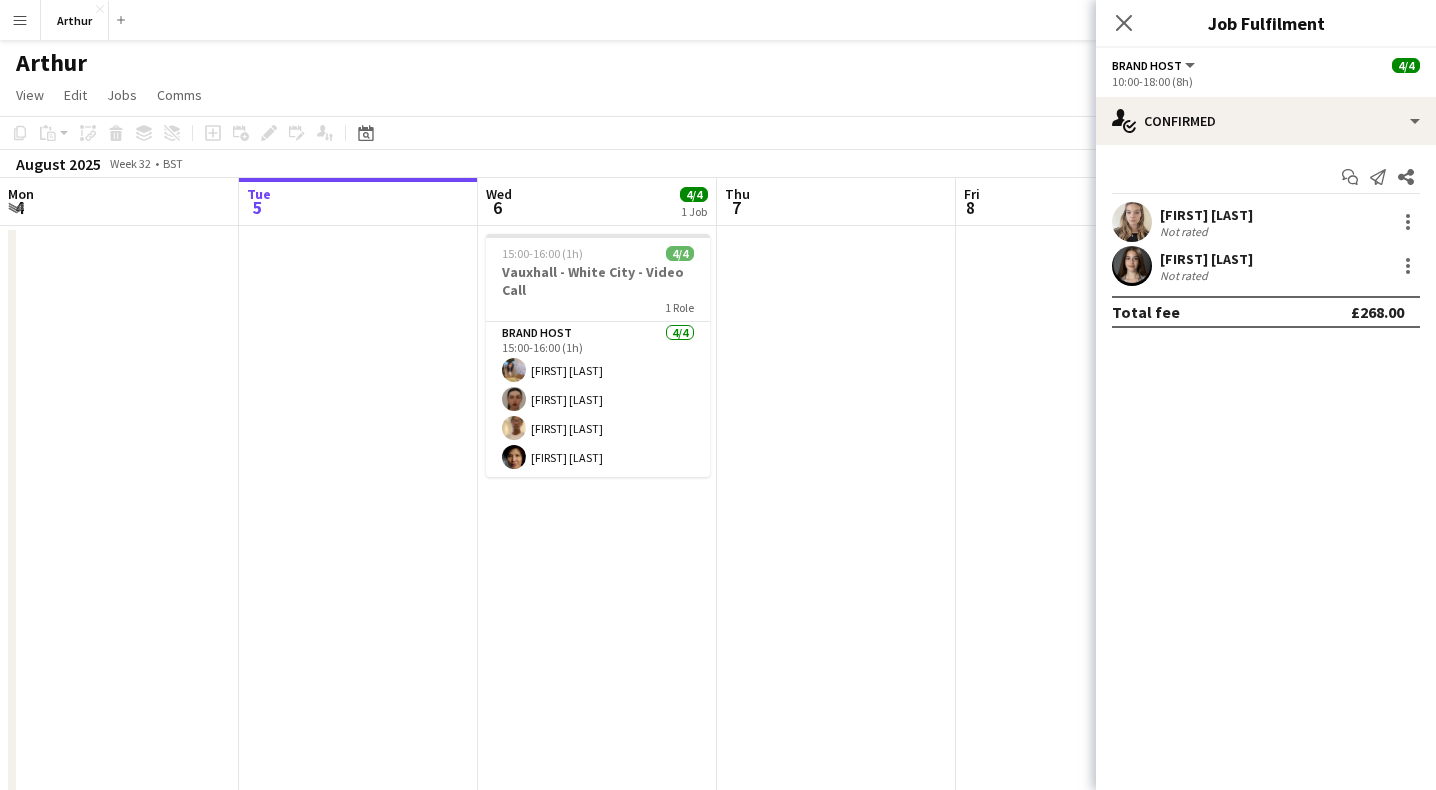 click on "[FIRST] [LAST]" at bounding box center (1206, 259) 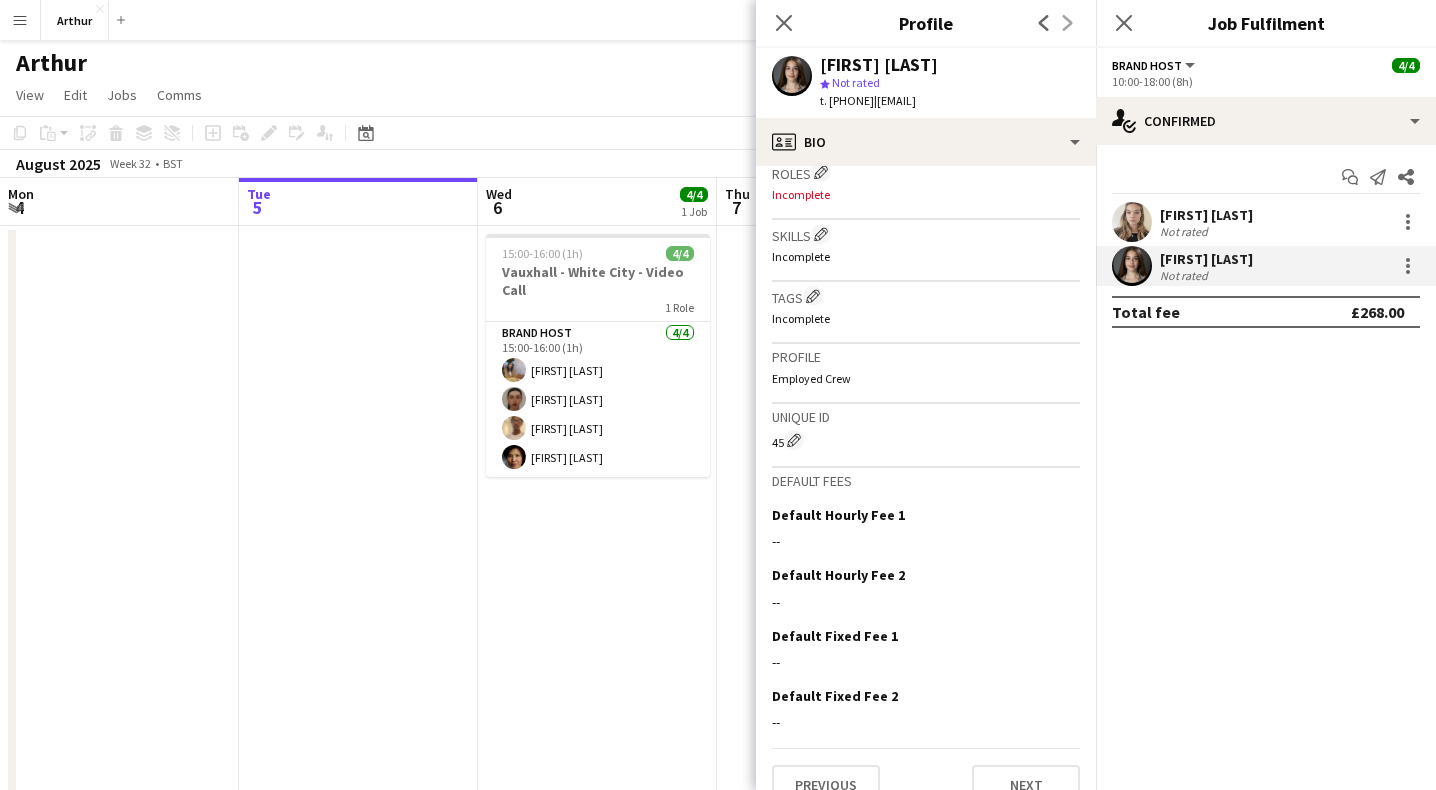 scroll, scrollTop: 694, scrollLeft: 0, axis: vertical 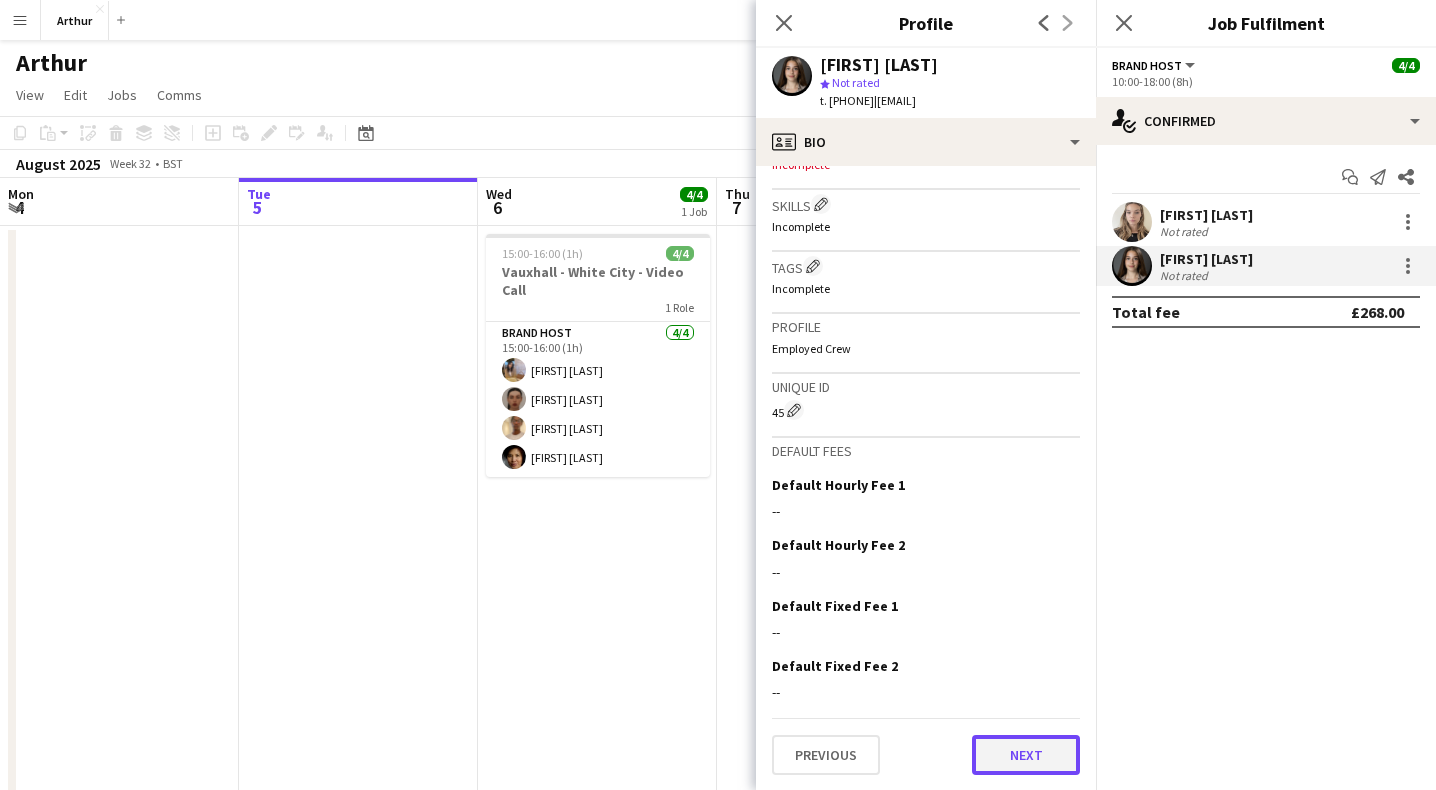 click on "Next" 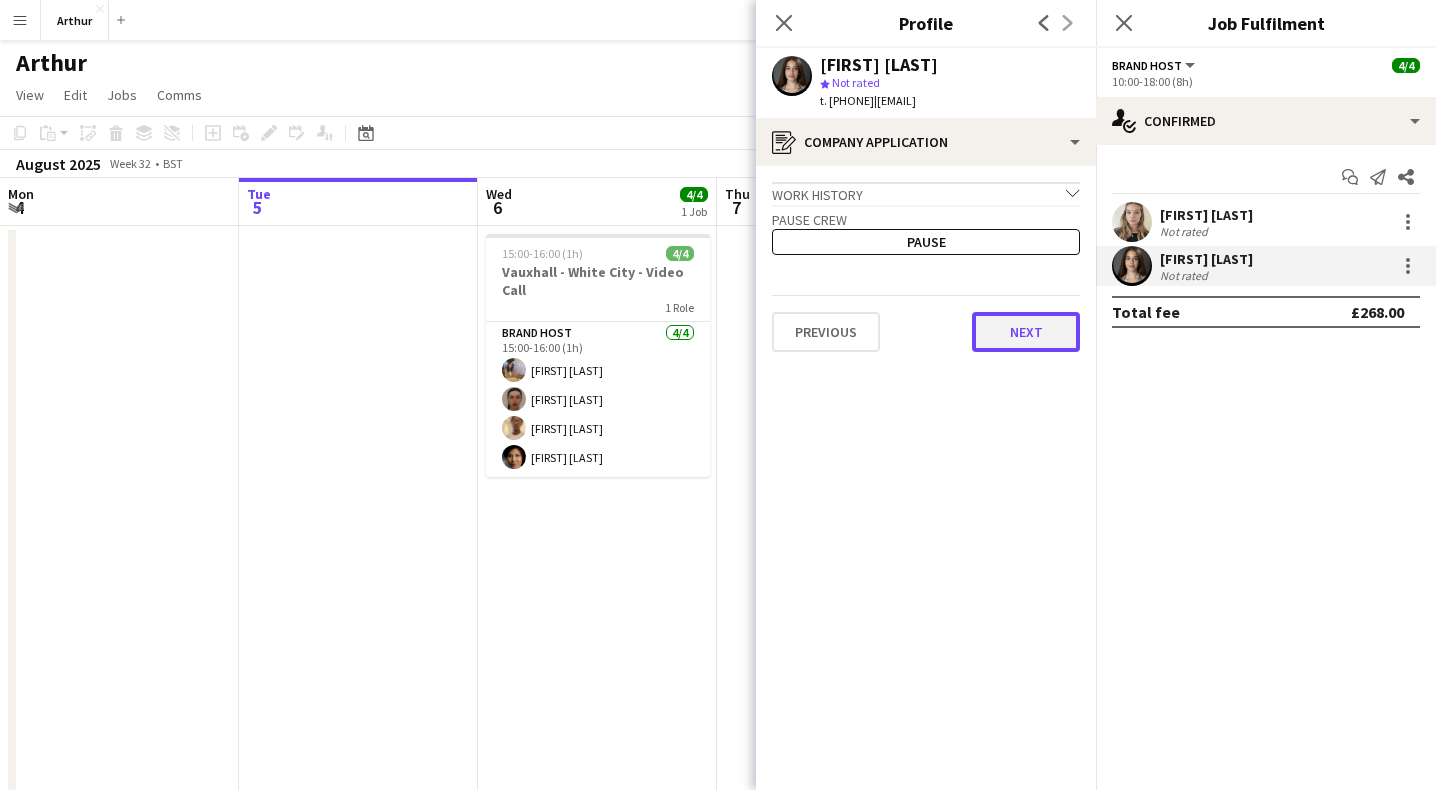 click on "Next" 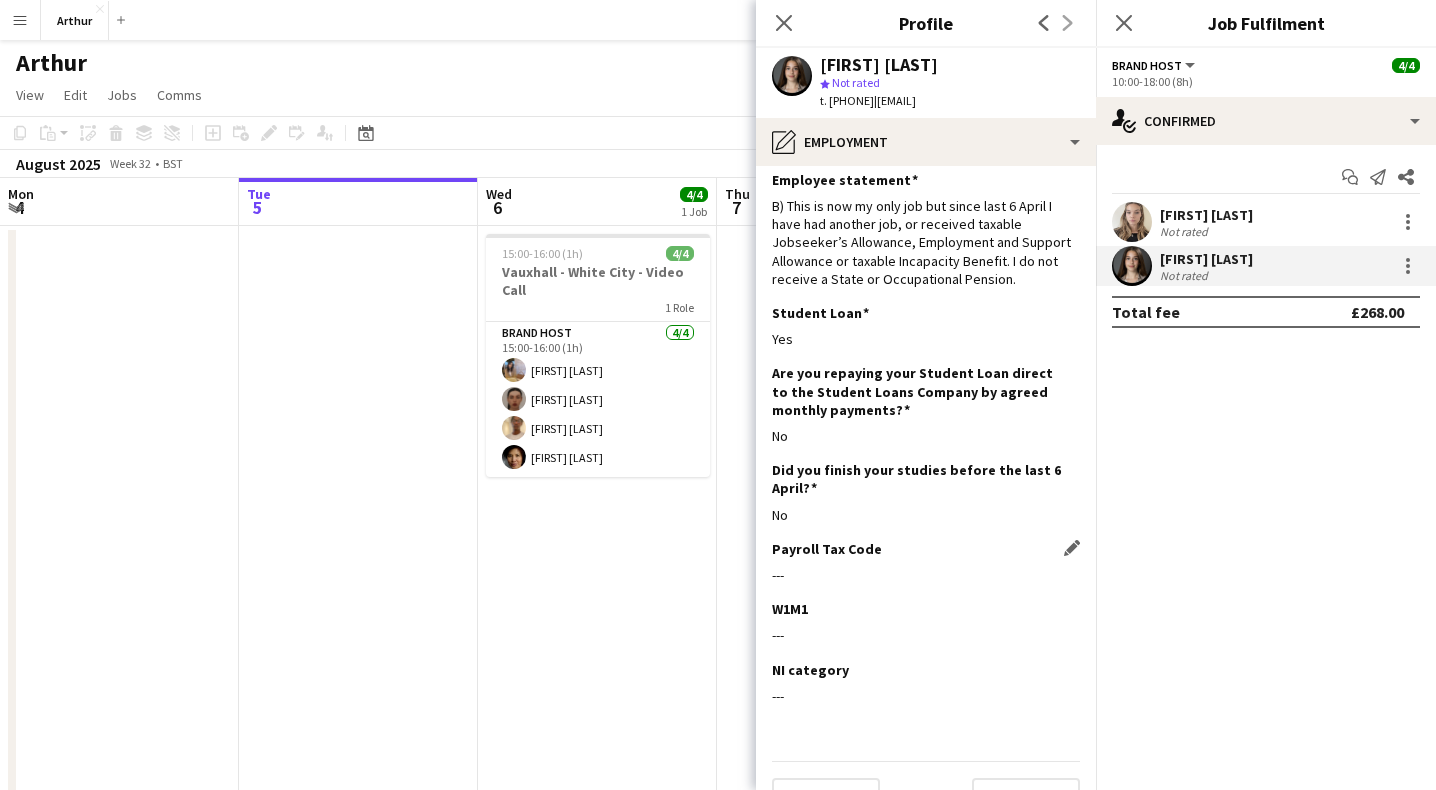 scroll, scrollTop: 115, scrollLeft: 0, axis: vertical 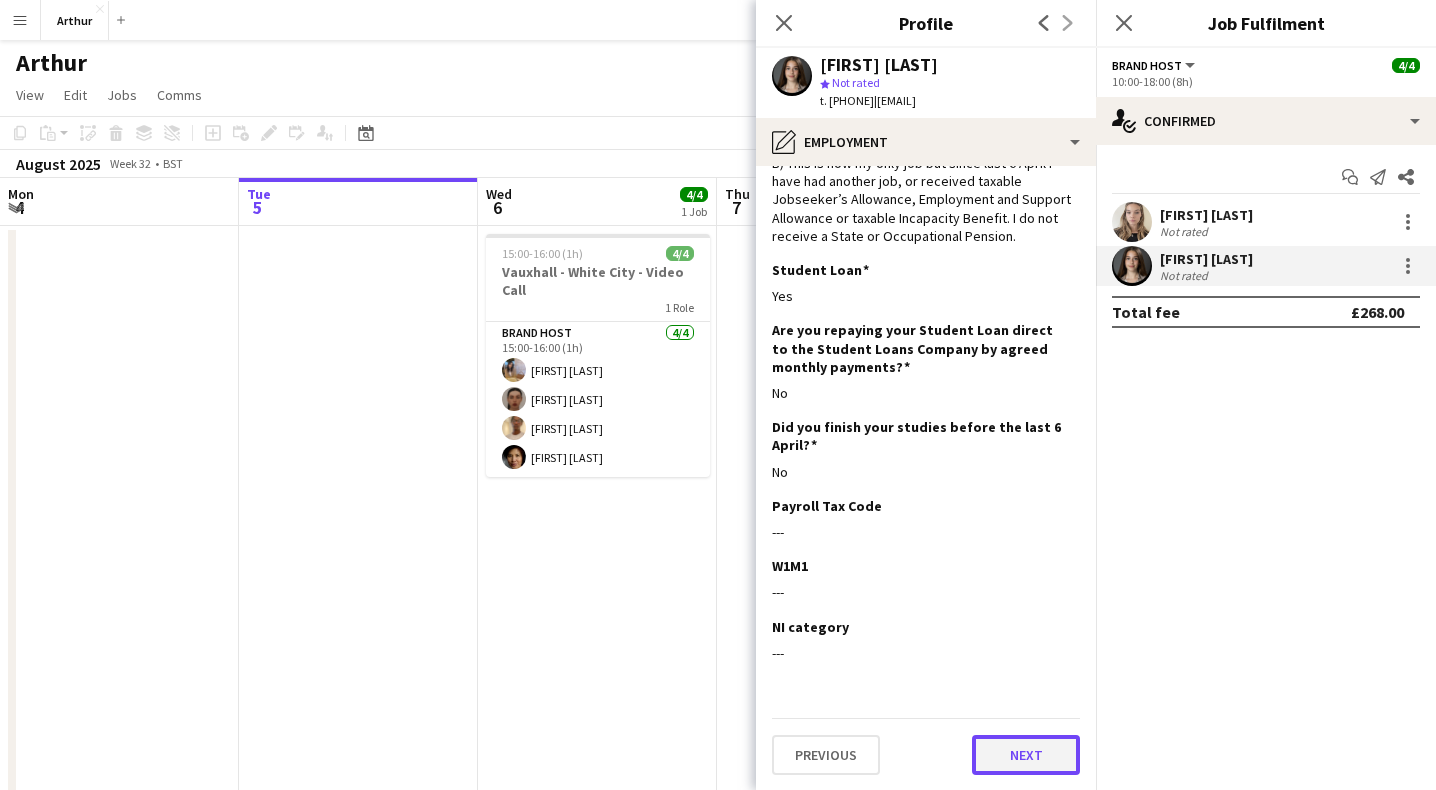 click on "Next" 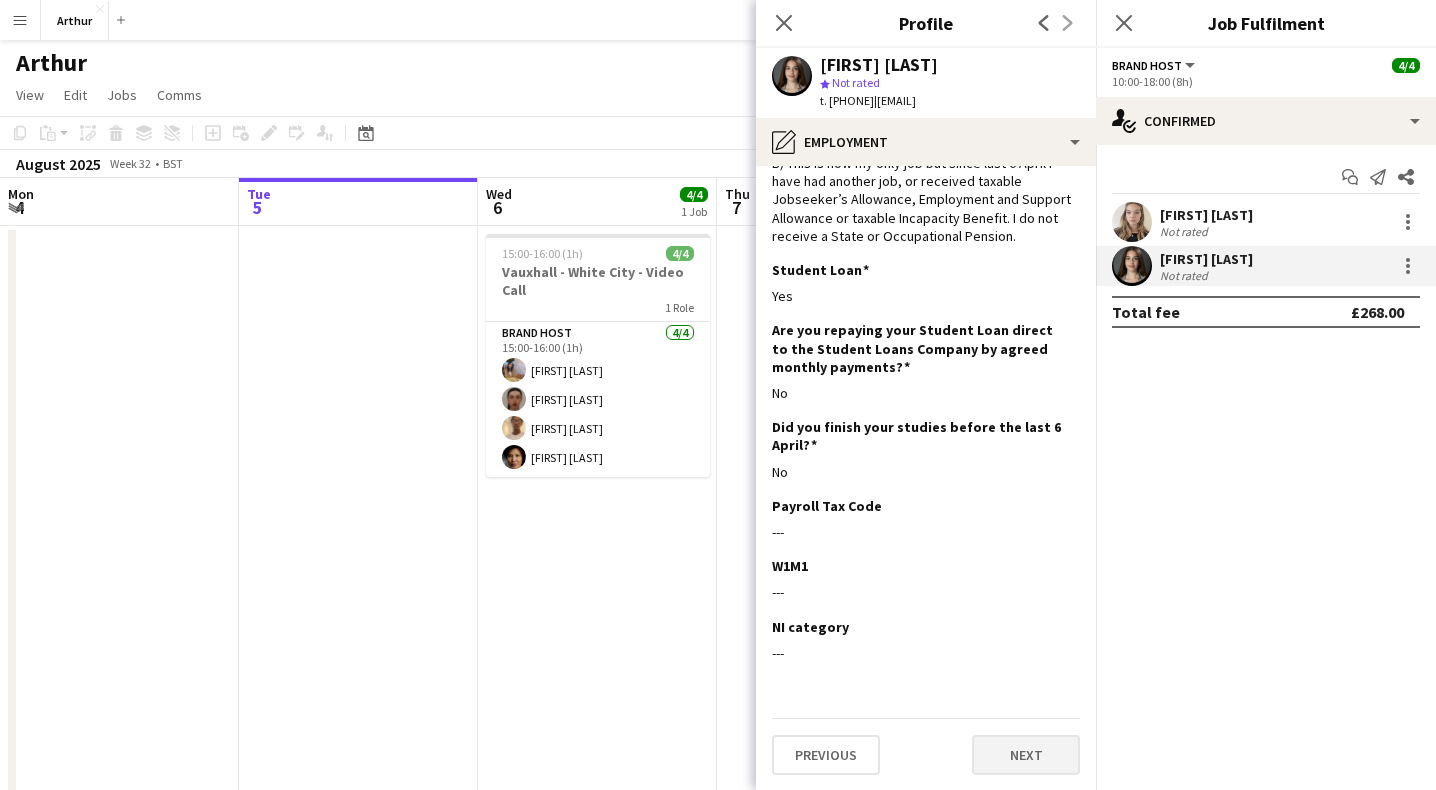 scroll, scrollTop: 0, scrollLeft: 0, axis: both 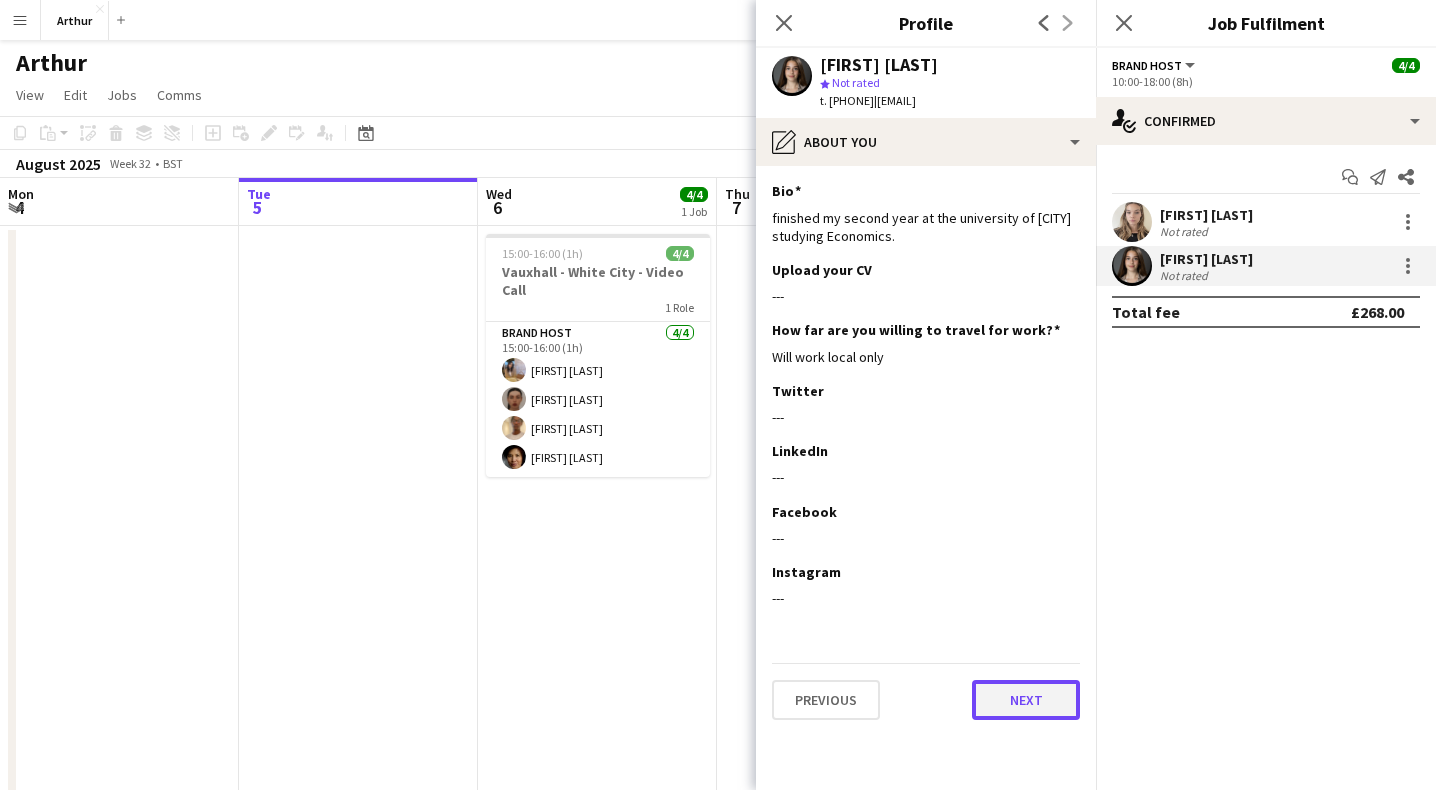 click on "Next" 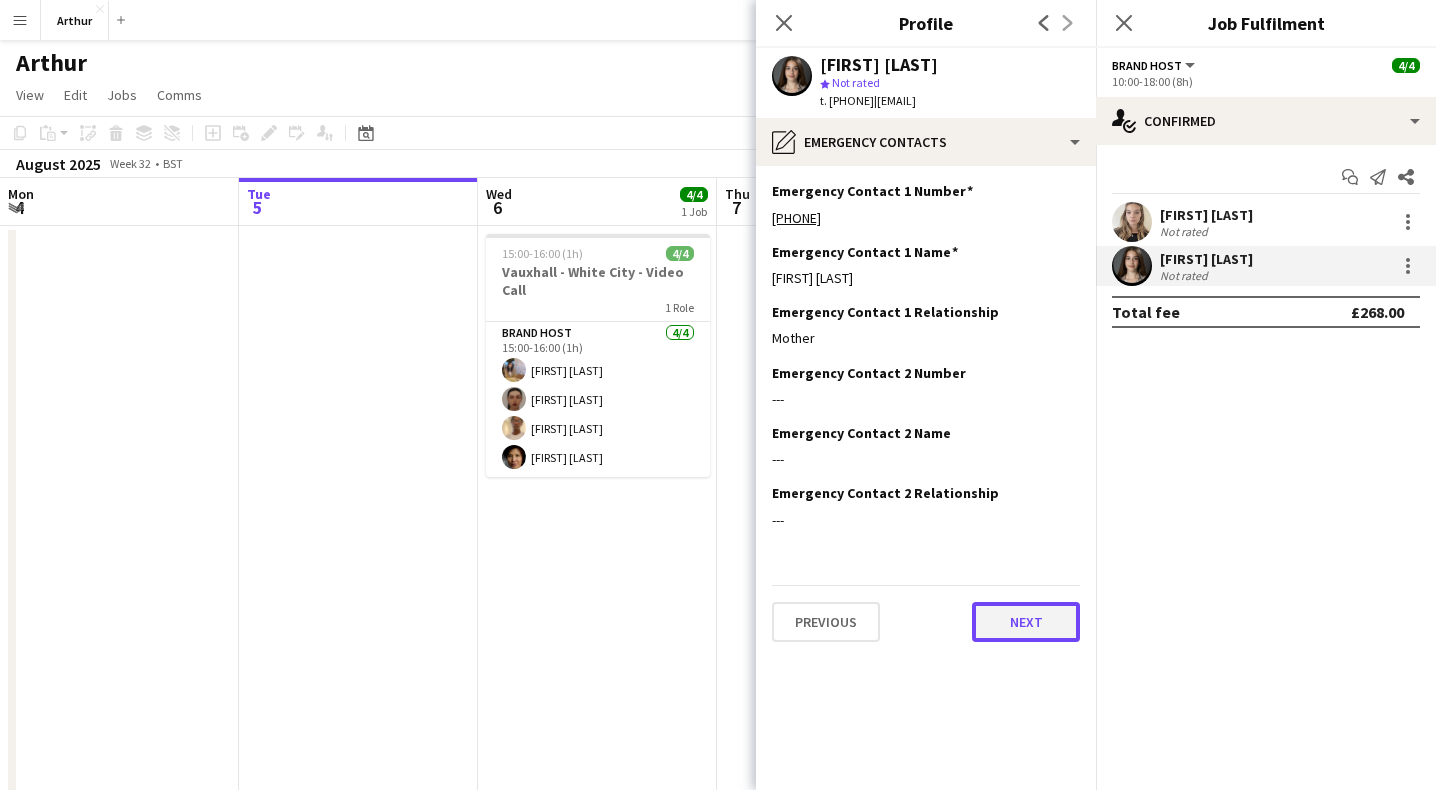 click on "Next" 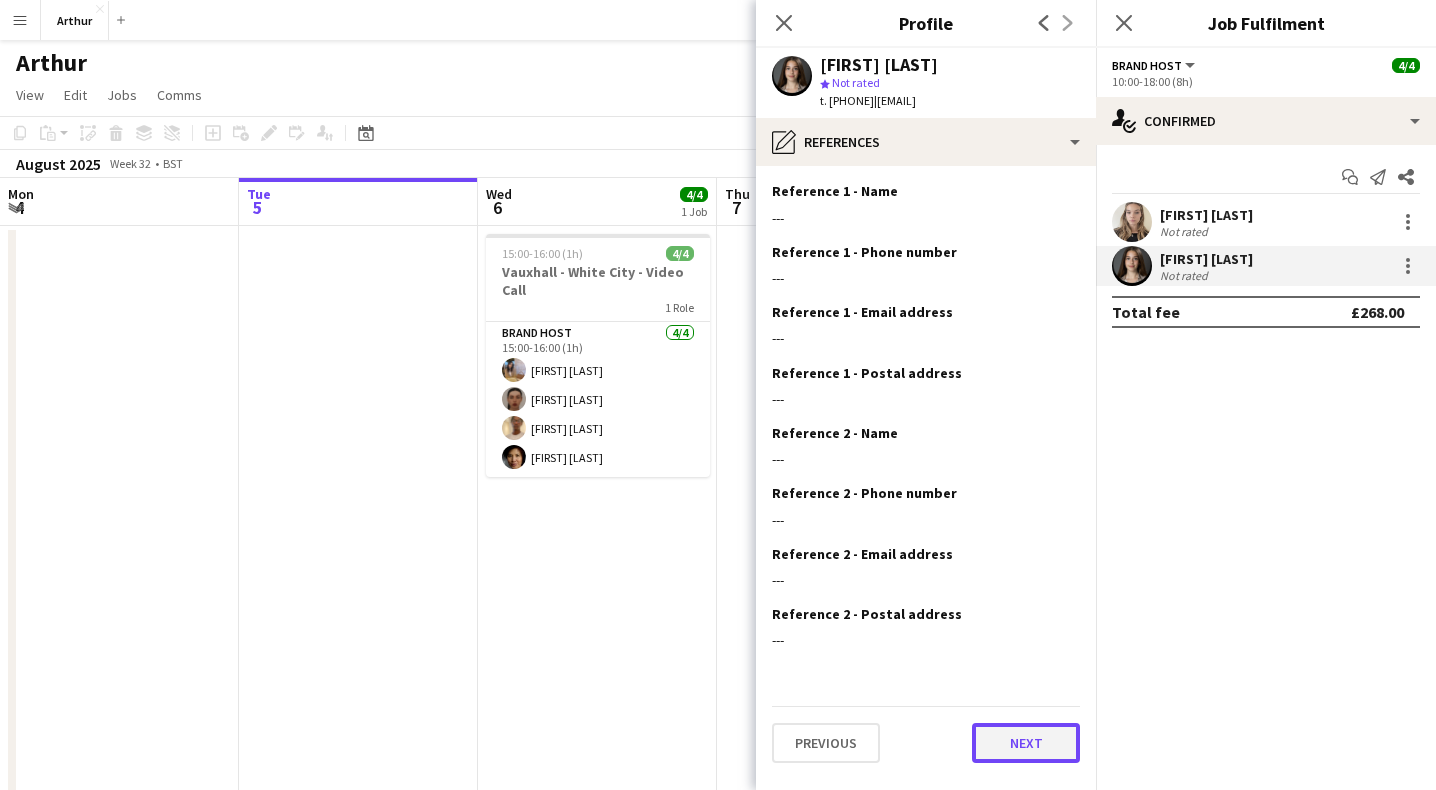 click on "Next" 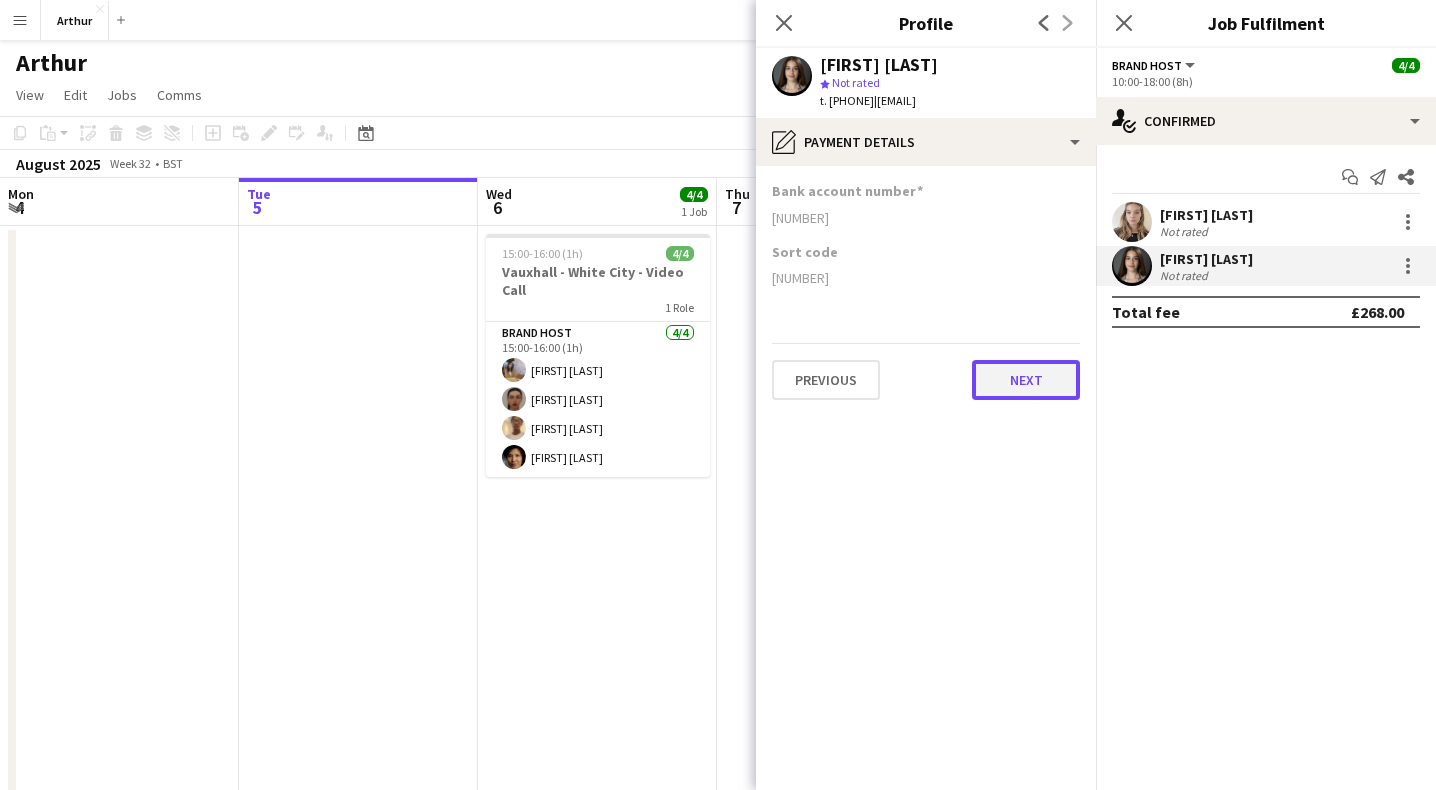 click on "Next" 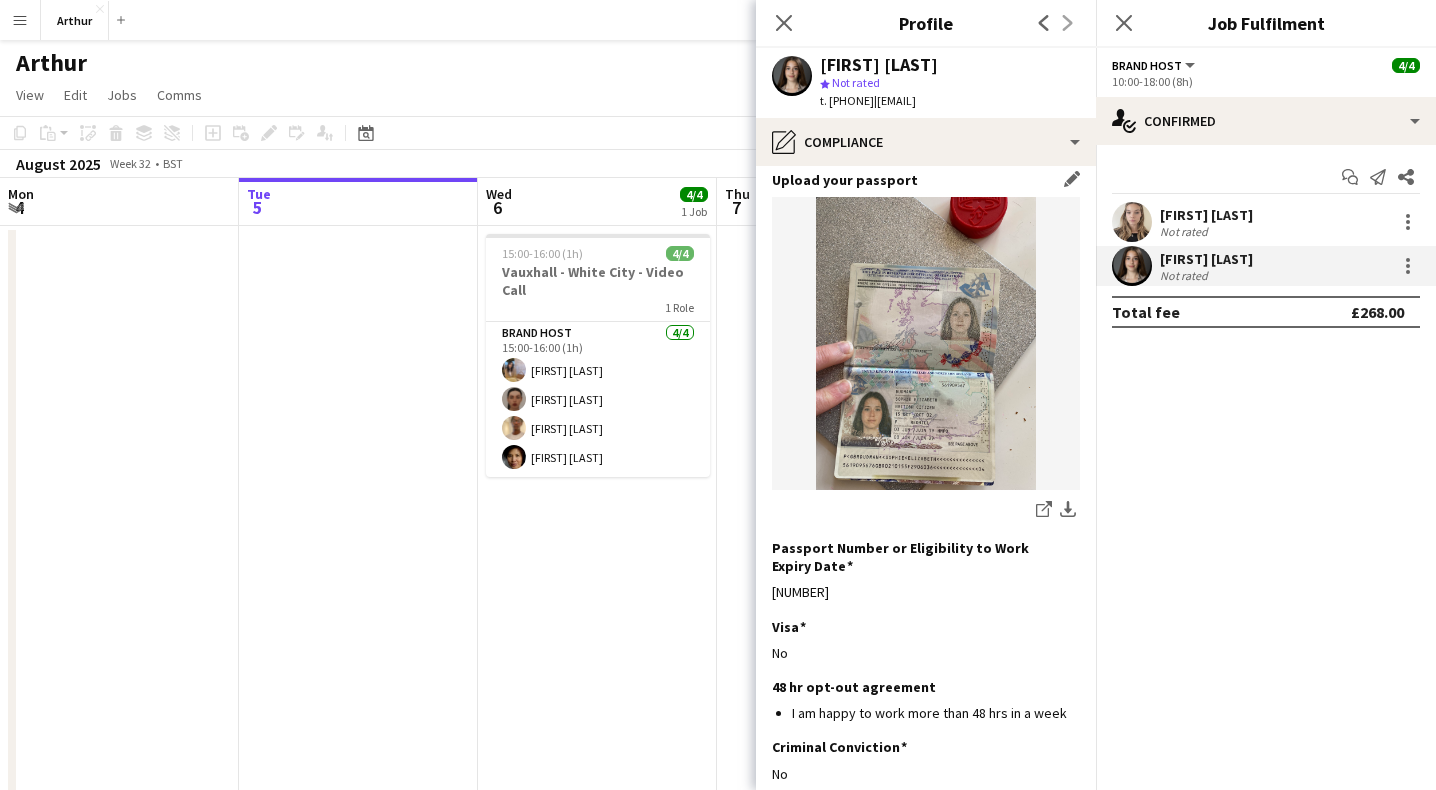 scroll, scrollTop: 253, scrollLeft: 0, axis: vertical 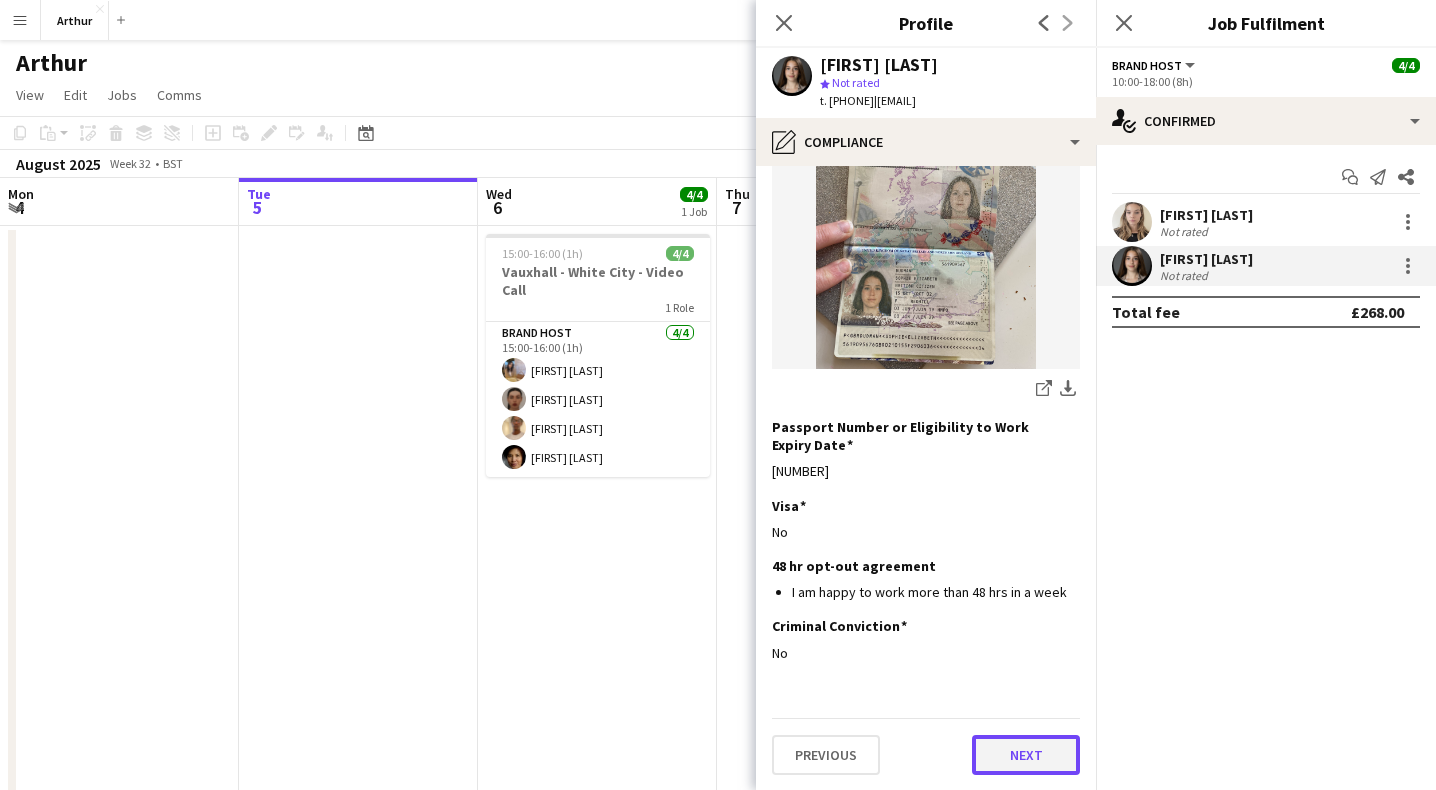 click on "Next" 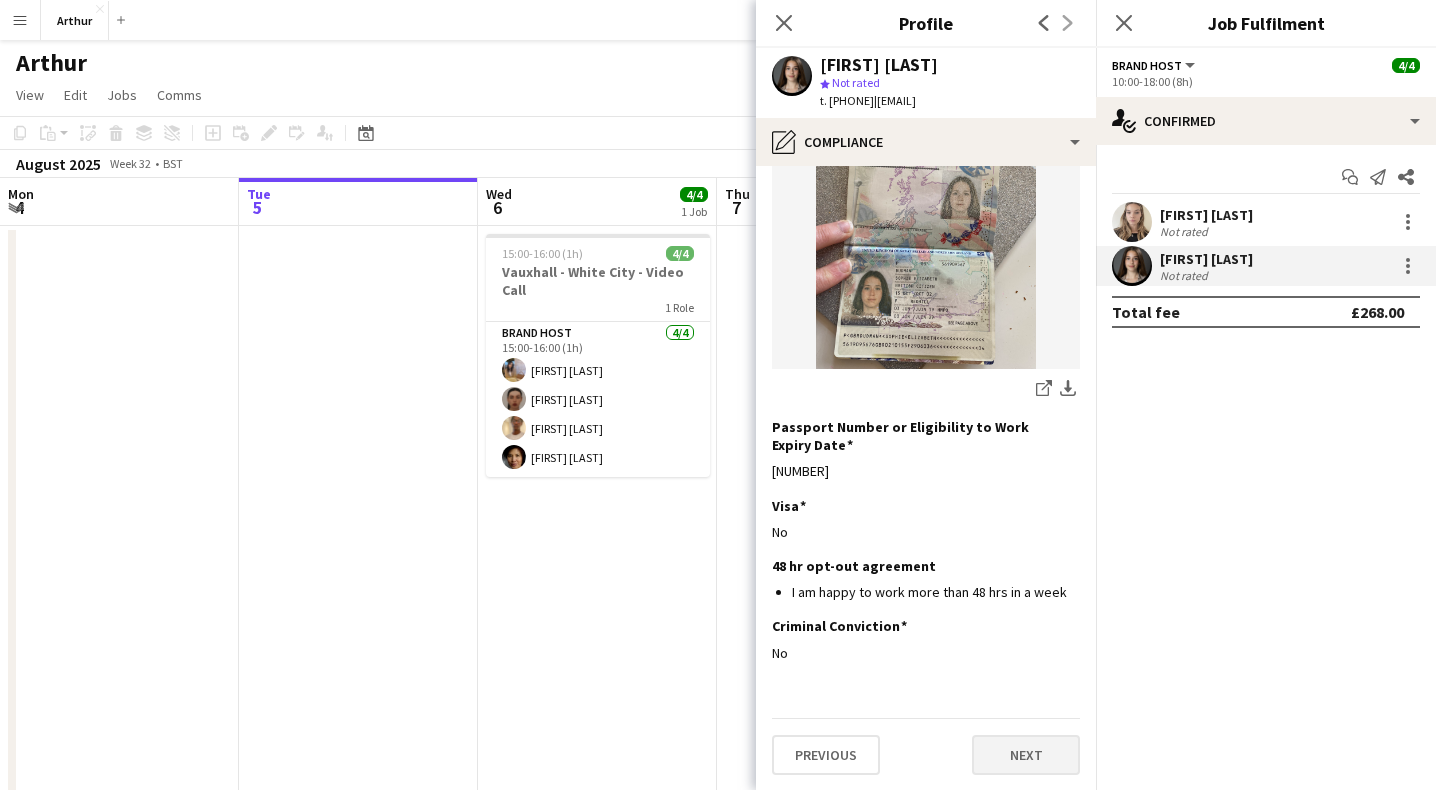 scroll, scrollTop: 0, scrollLeft: 0, axis: both 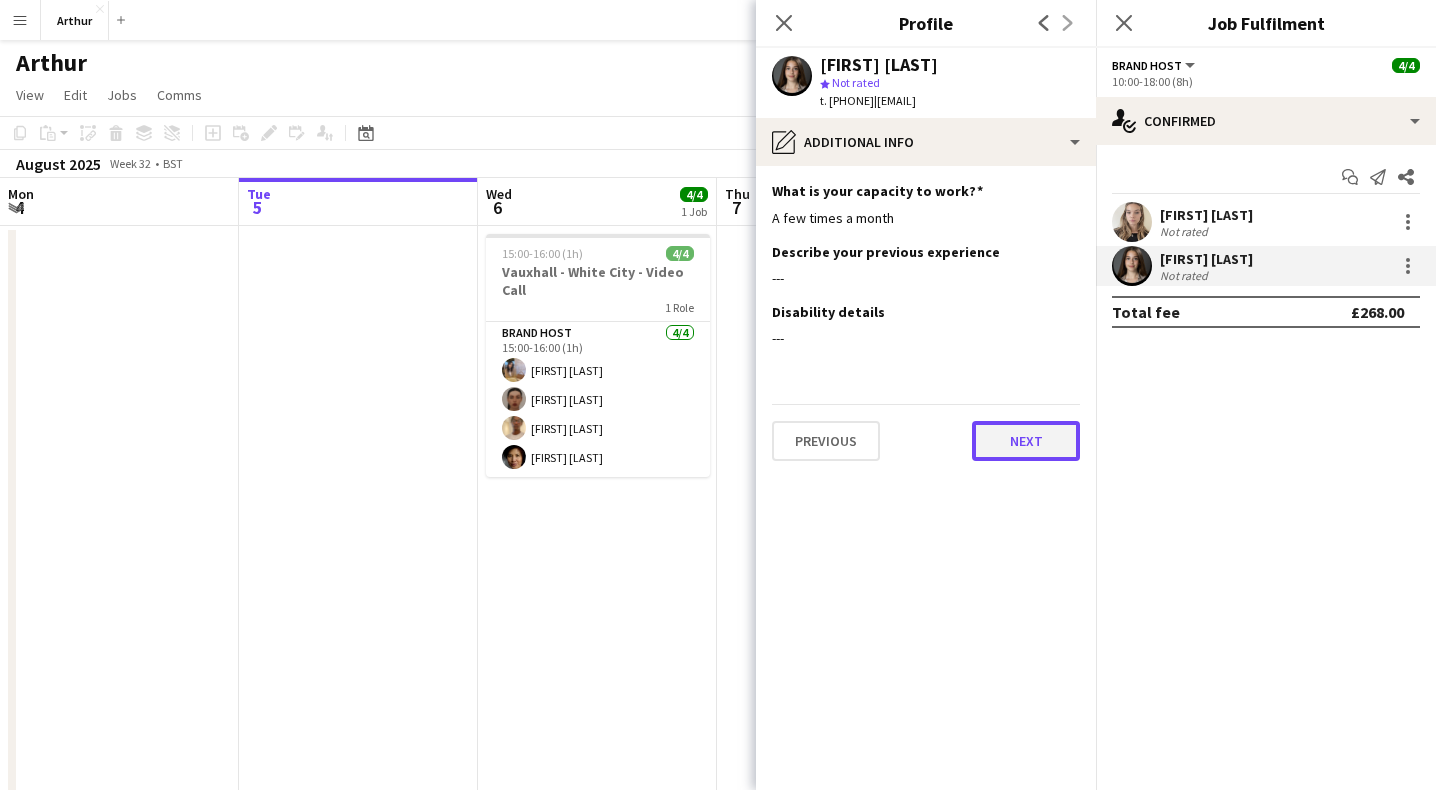 click on "Next" 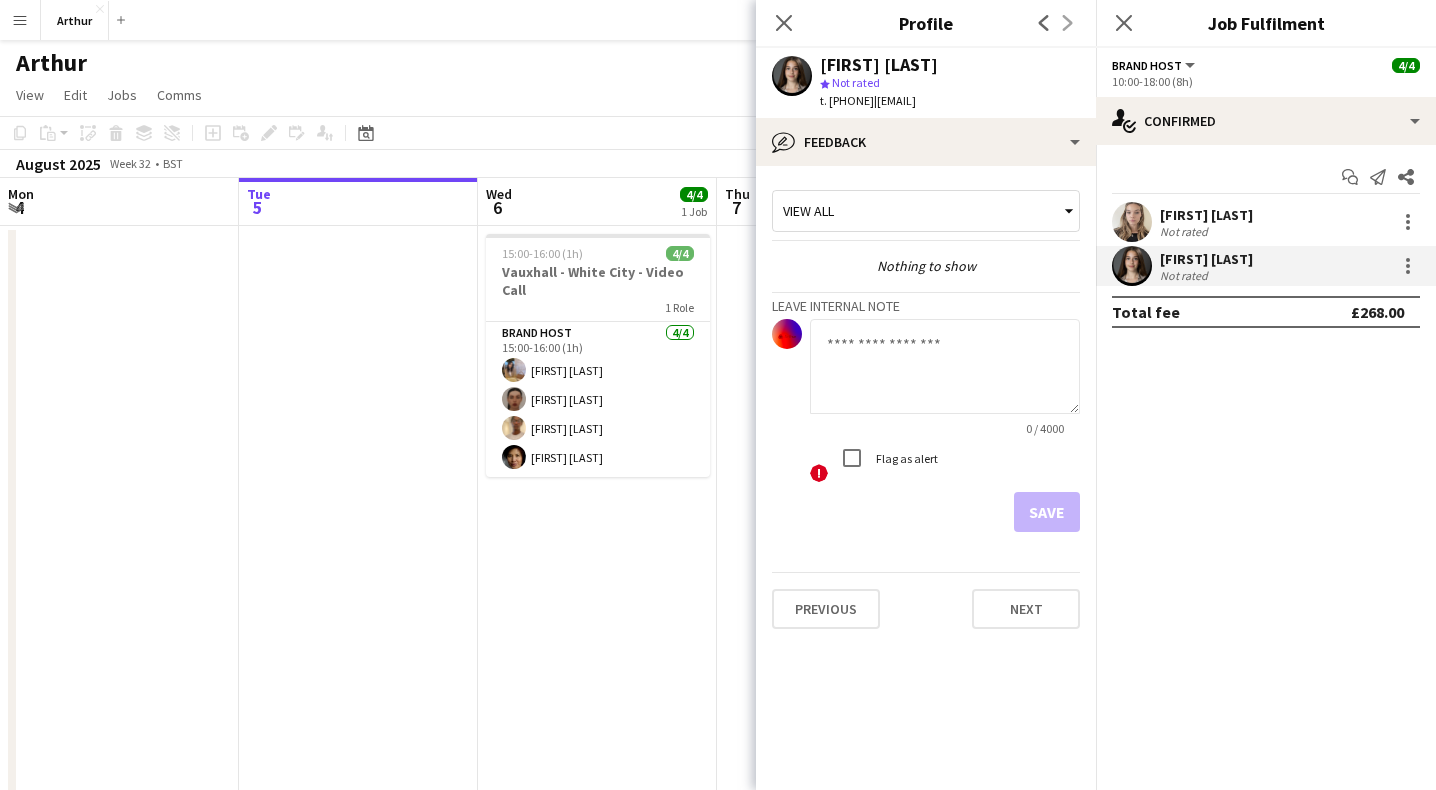 click on "Previous   Next" 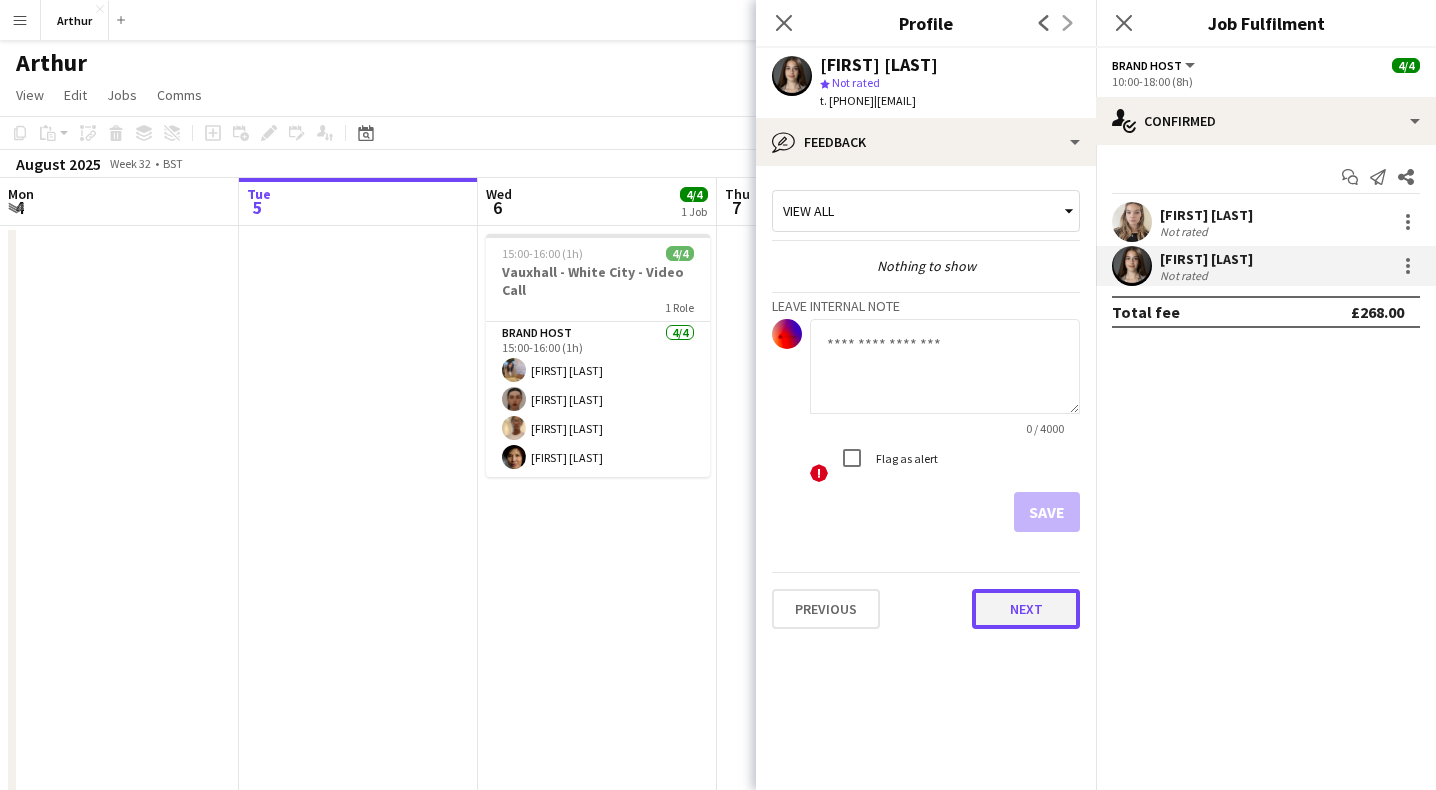 click on "Next" 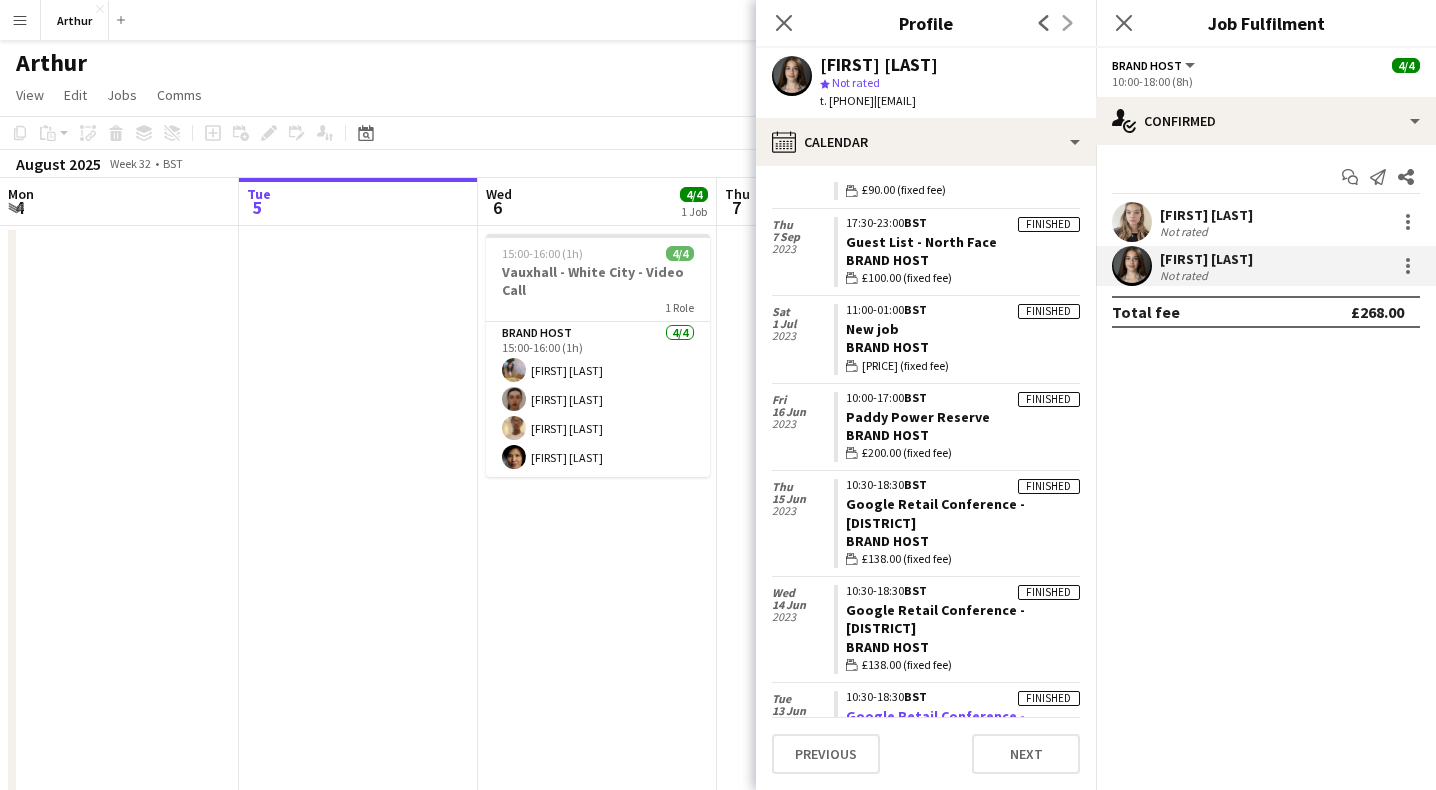 scroll, scrollTop: 220, scrollLeft: 0, axis: vertical 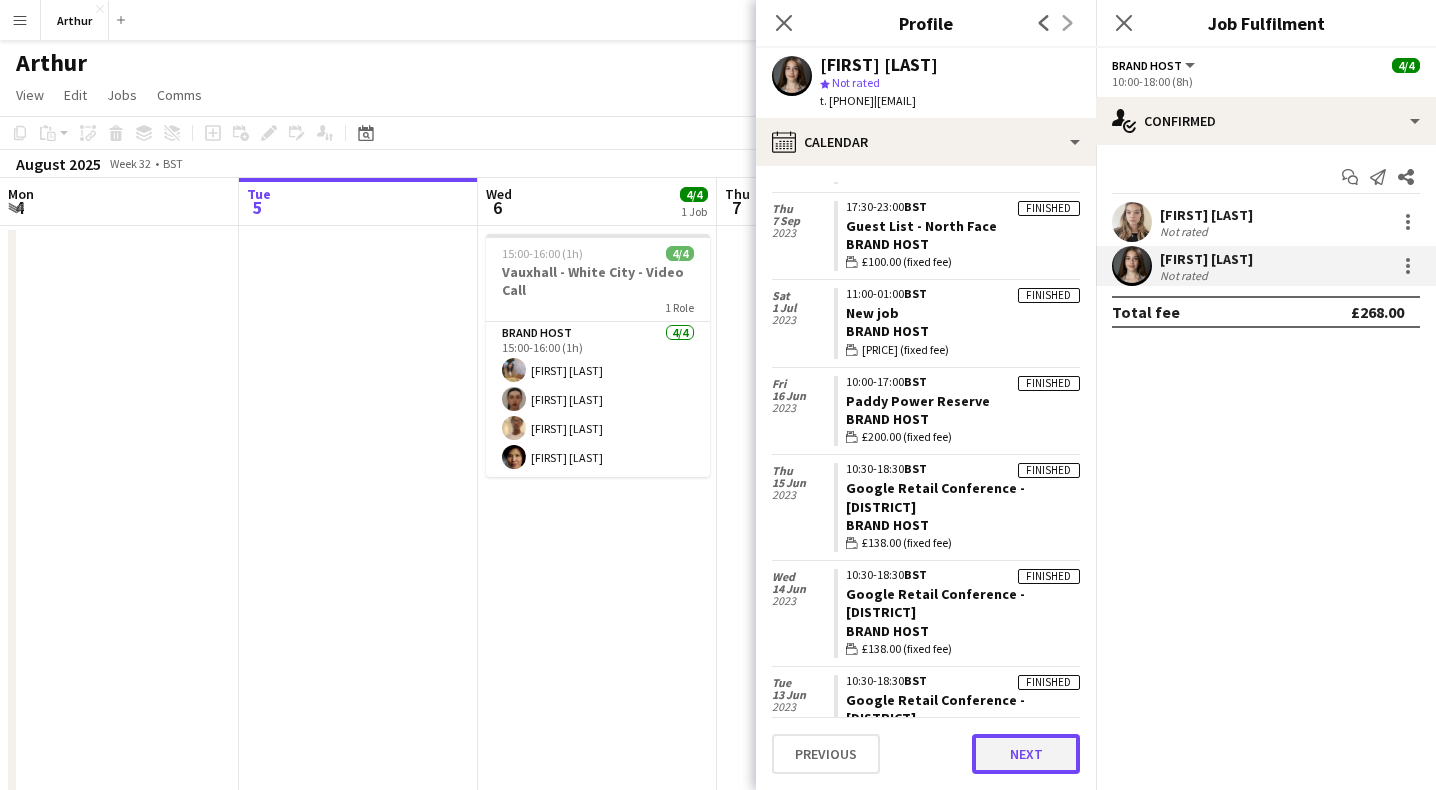 click on "Next" 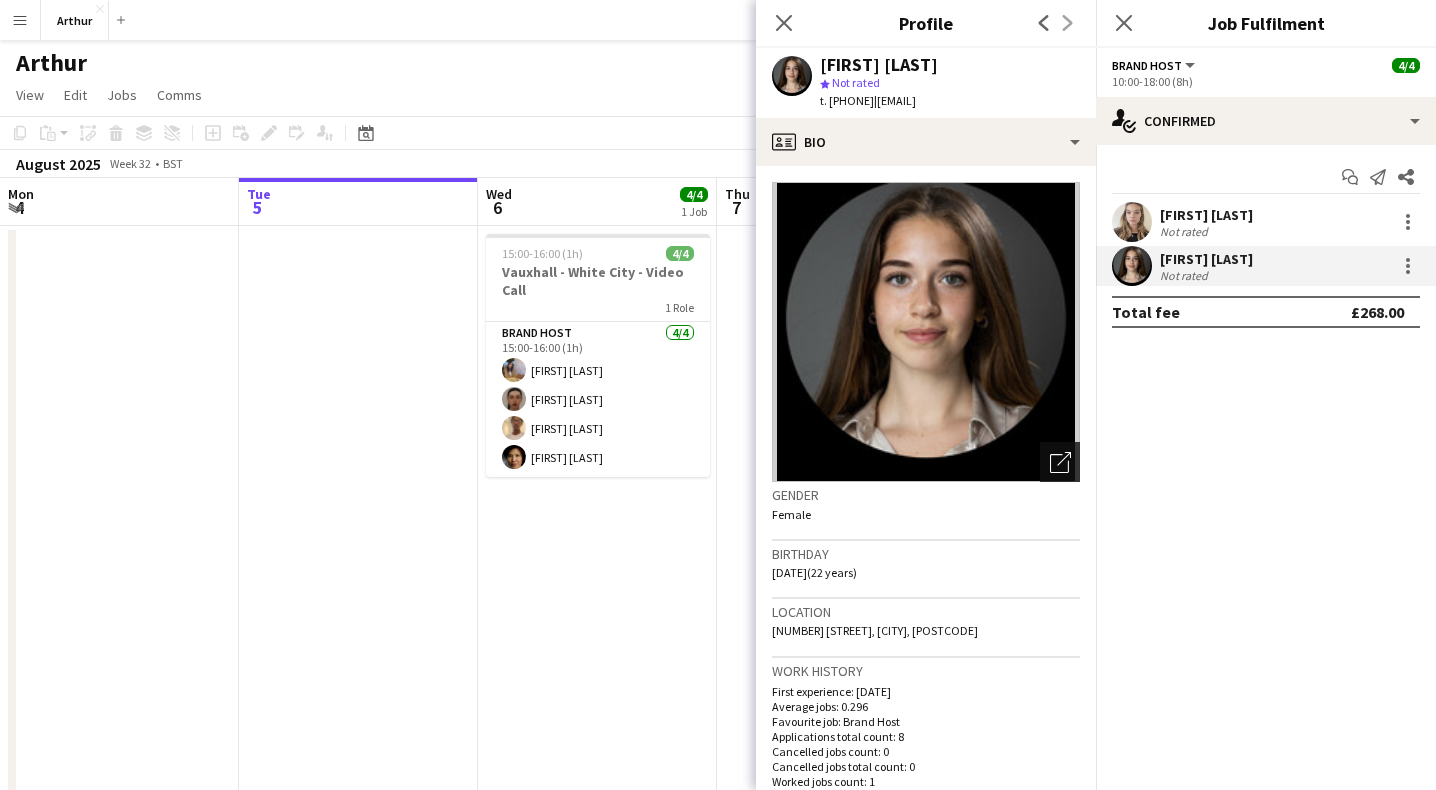 click on "Open photos pop-in" 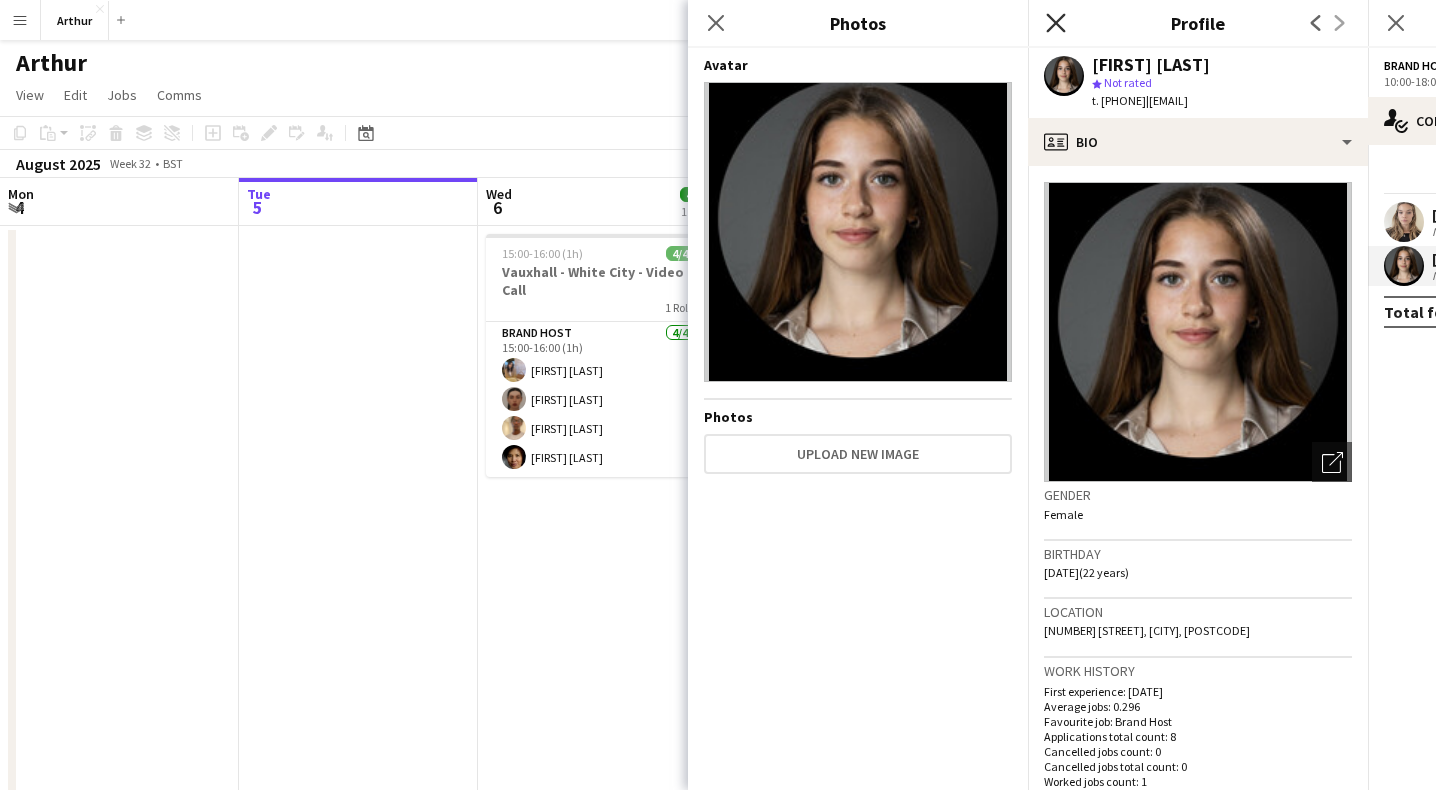 click 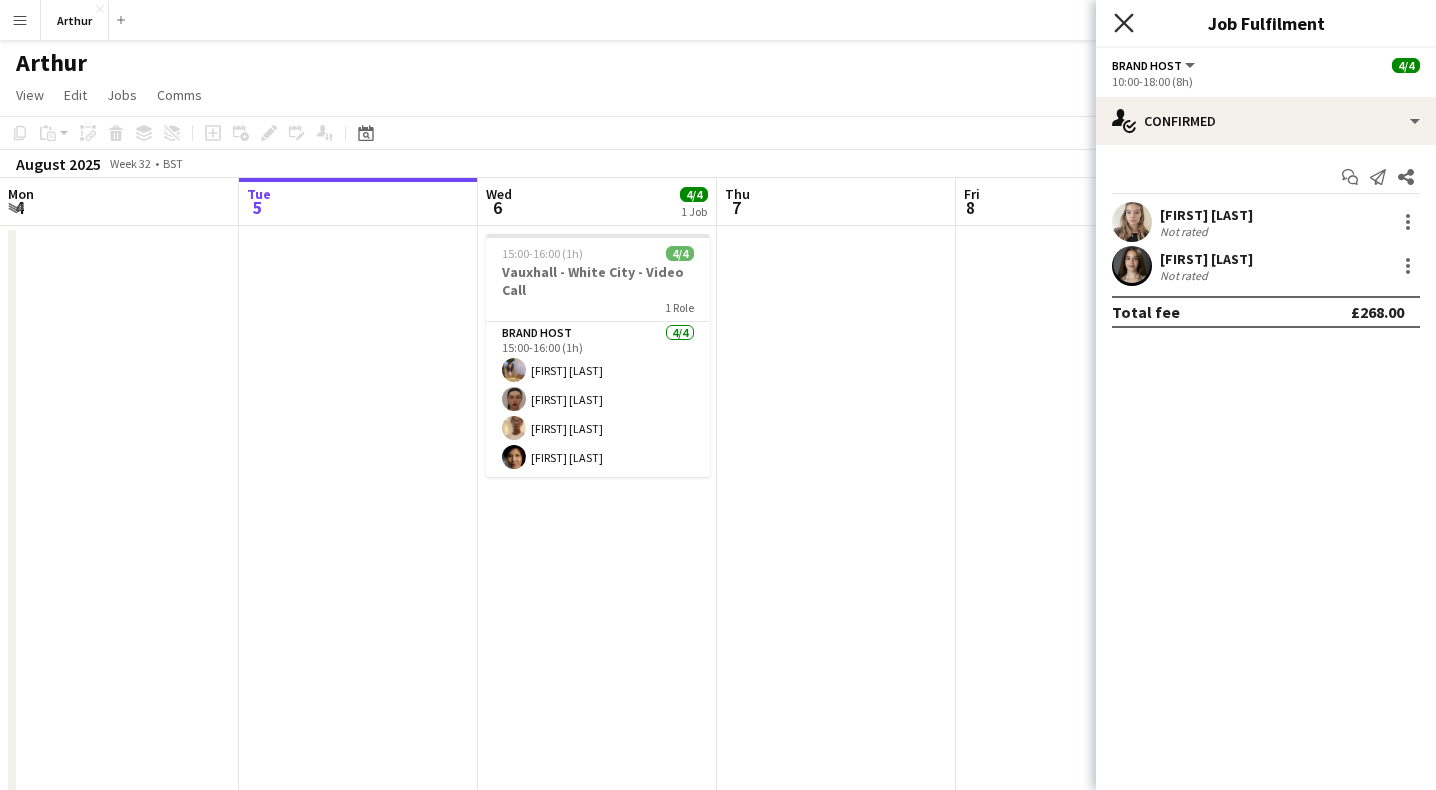click on "Close pop-in" 